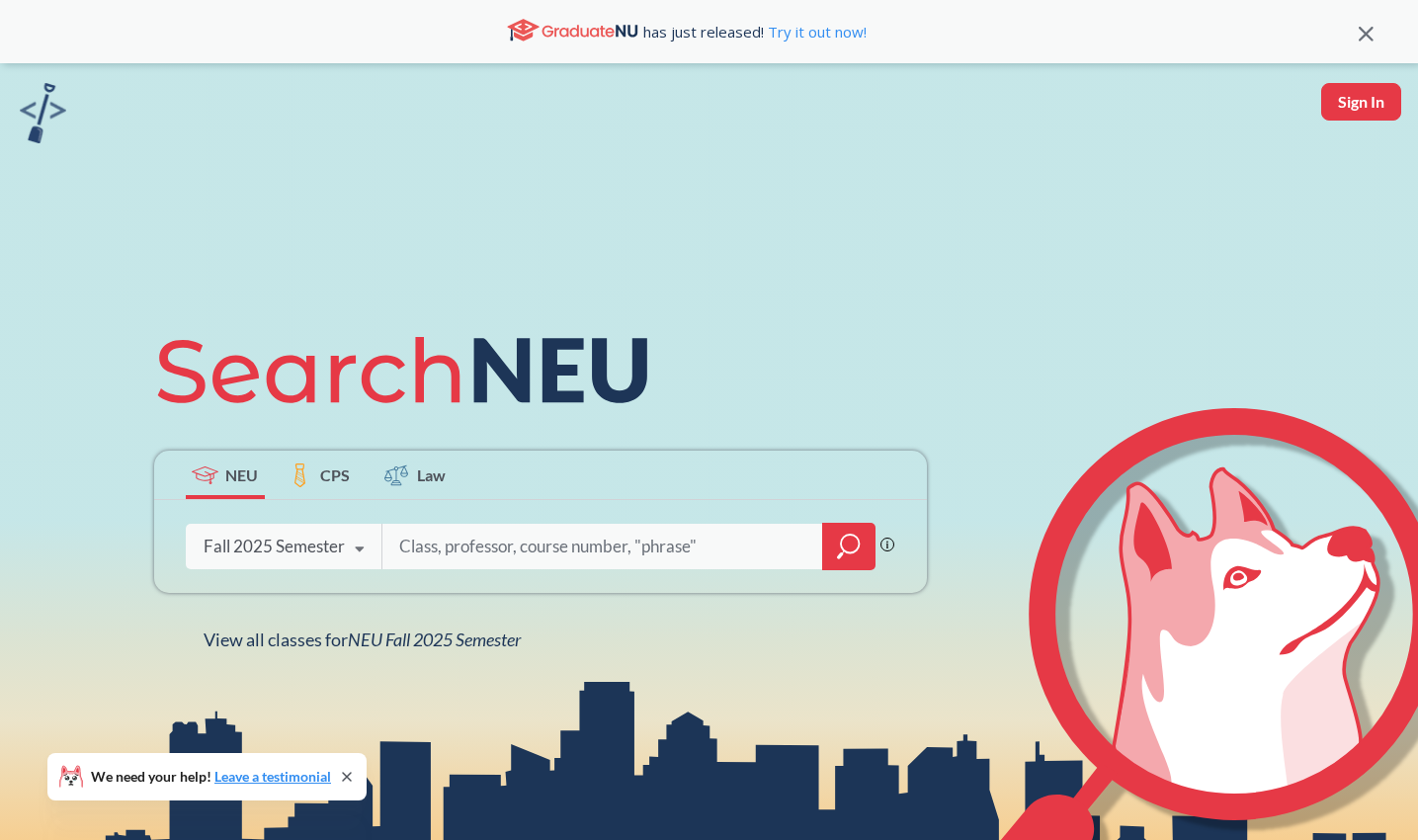 scroll, scrollTop: 0, scrollLeft: 0, axis: both 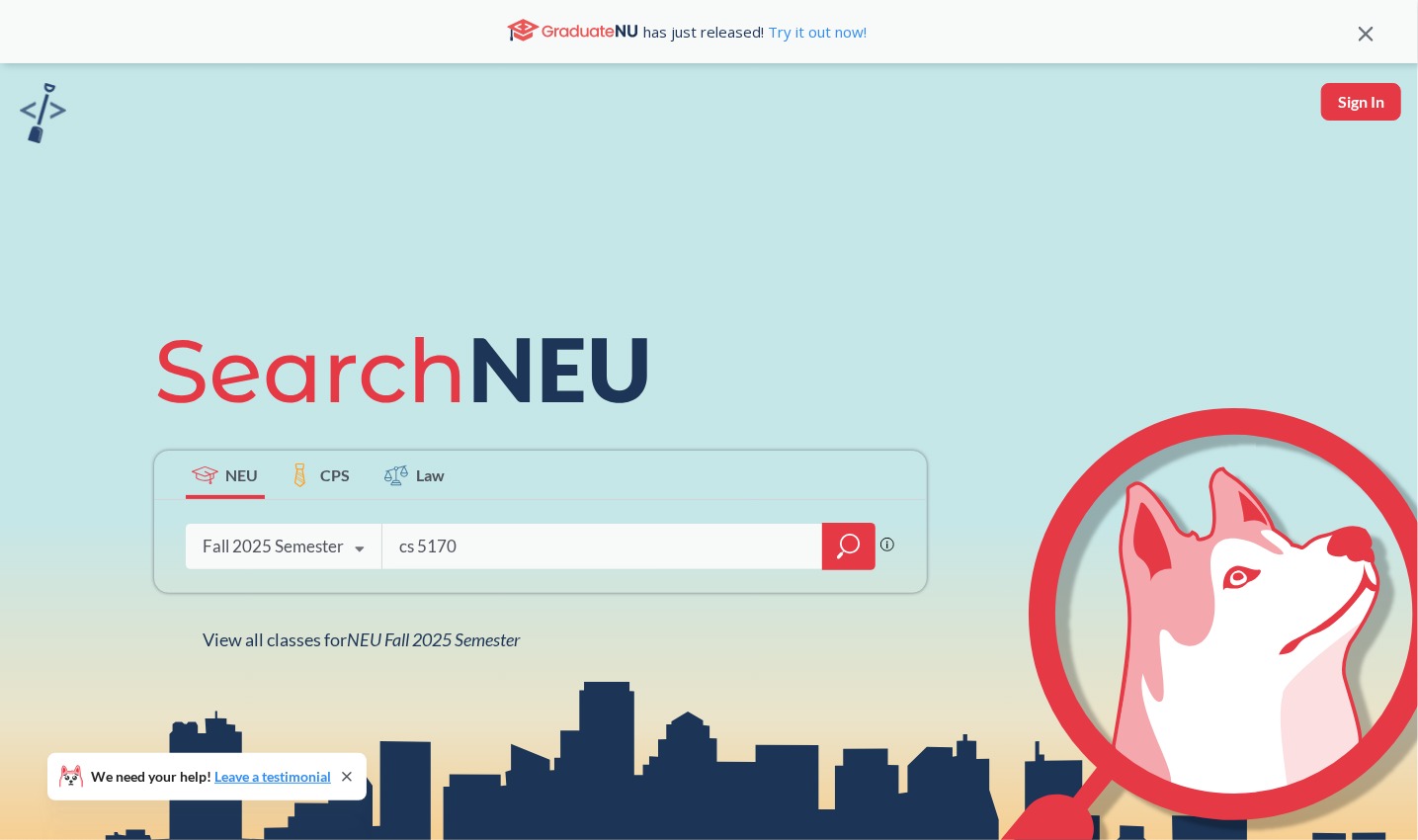 type on "cs 5170" 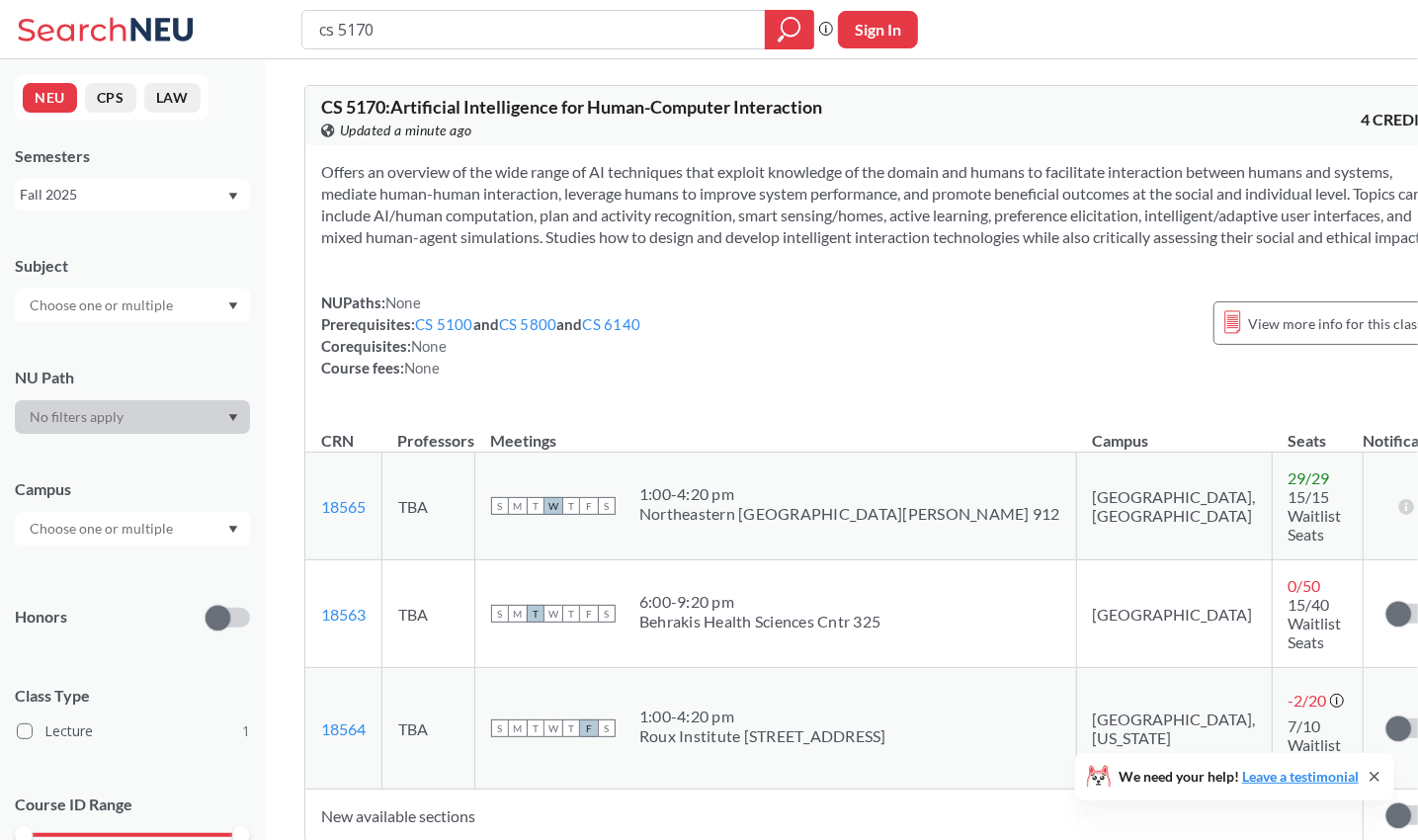 click on "NUPaths:  None Prerequisites:  CS 5100  and  CS 5800  and  CS 6140 Corequisites:  None Course fees:  None View more info for this class" at bounding box center [879, 335] 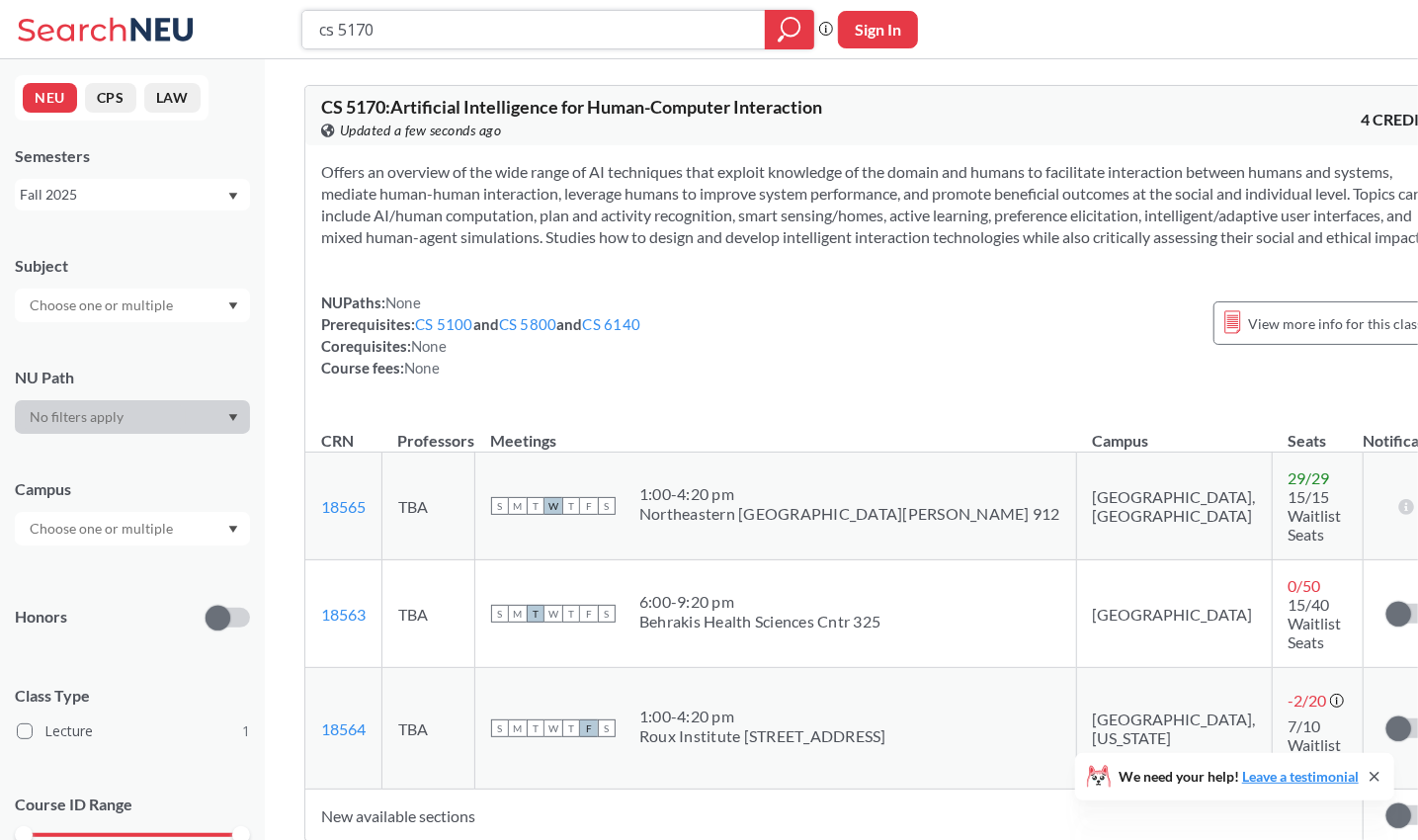 click on "cs 5170" at bounding box center [534, 30] 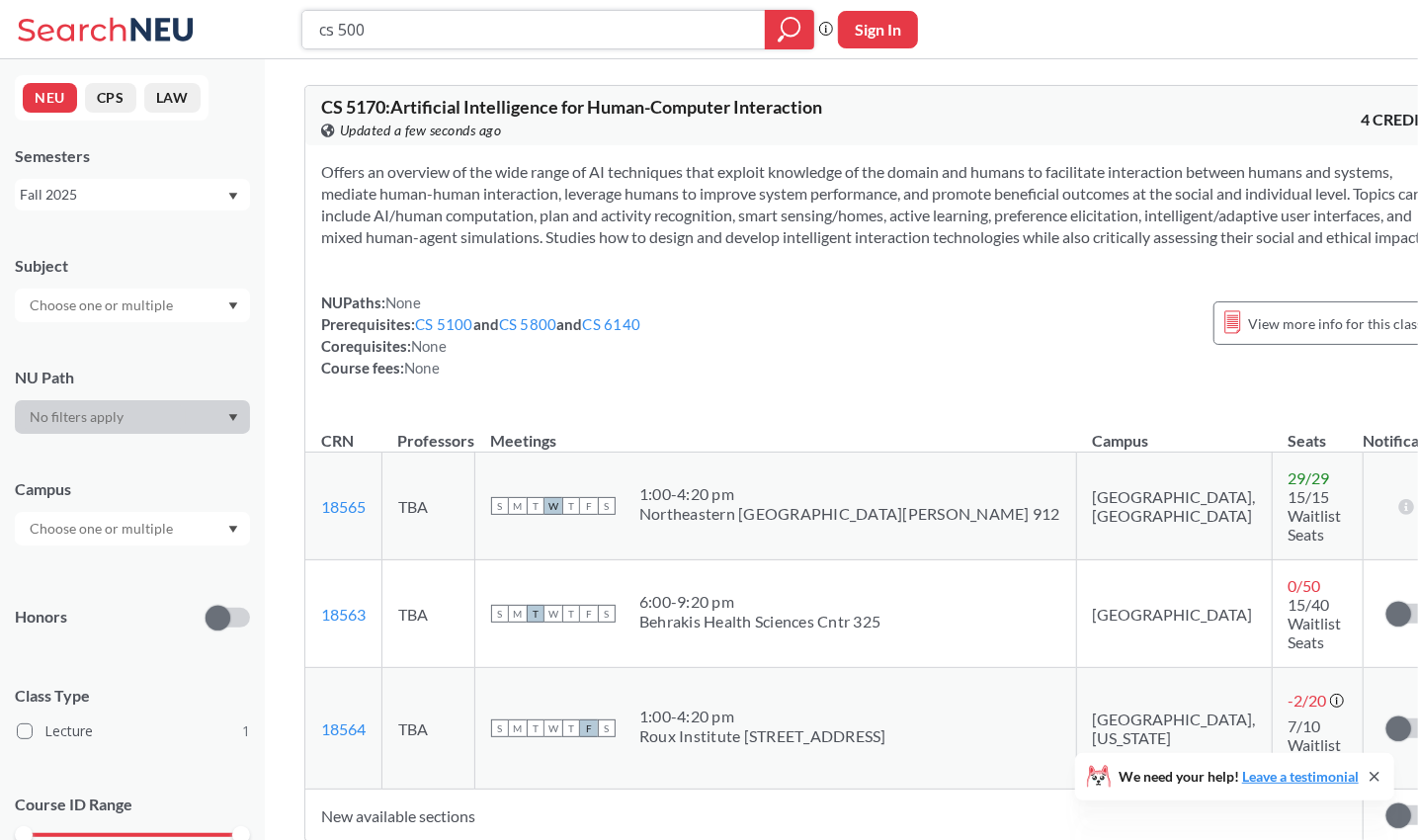 type on "cs 5001" 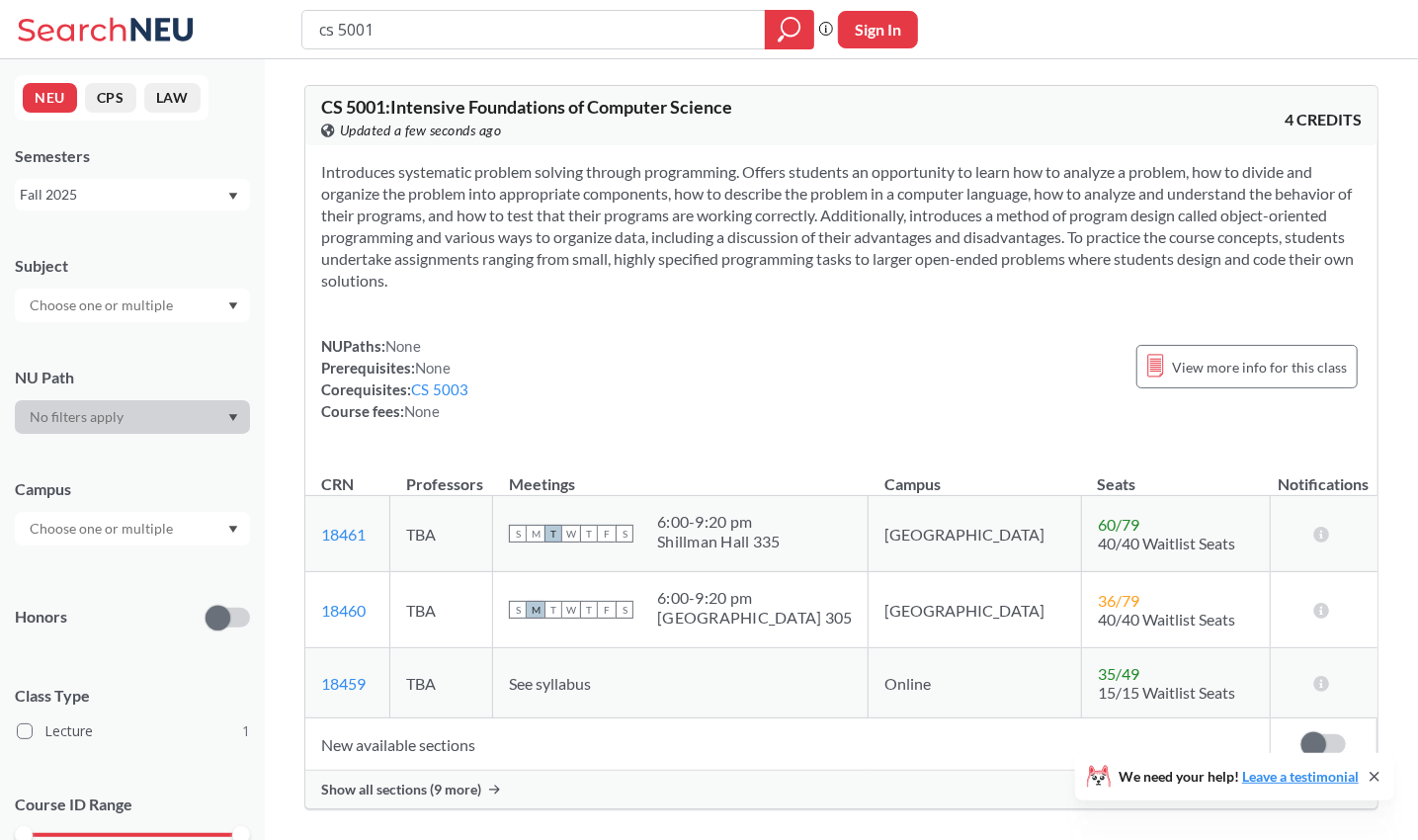 scroll, scrollTop: 284, scrollLeft: 0, axis: vertical 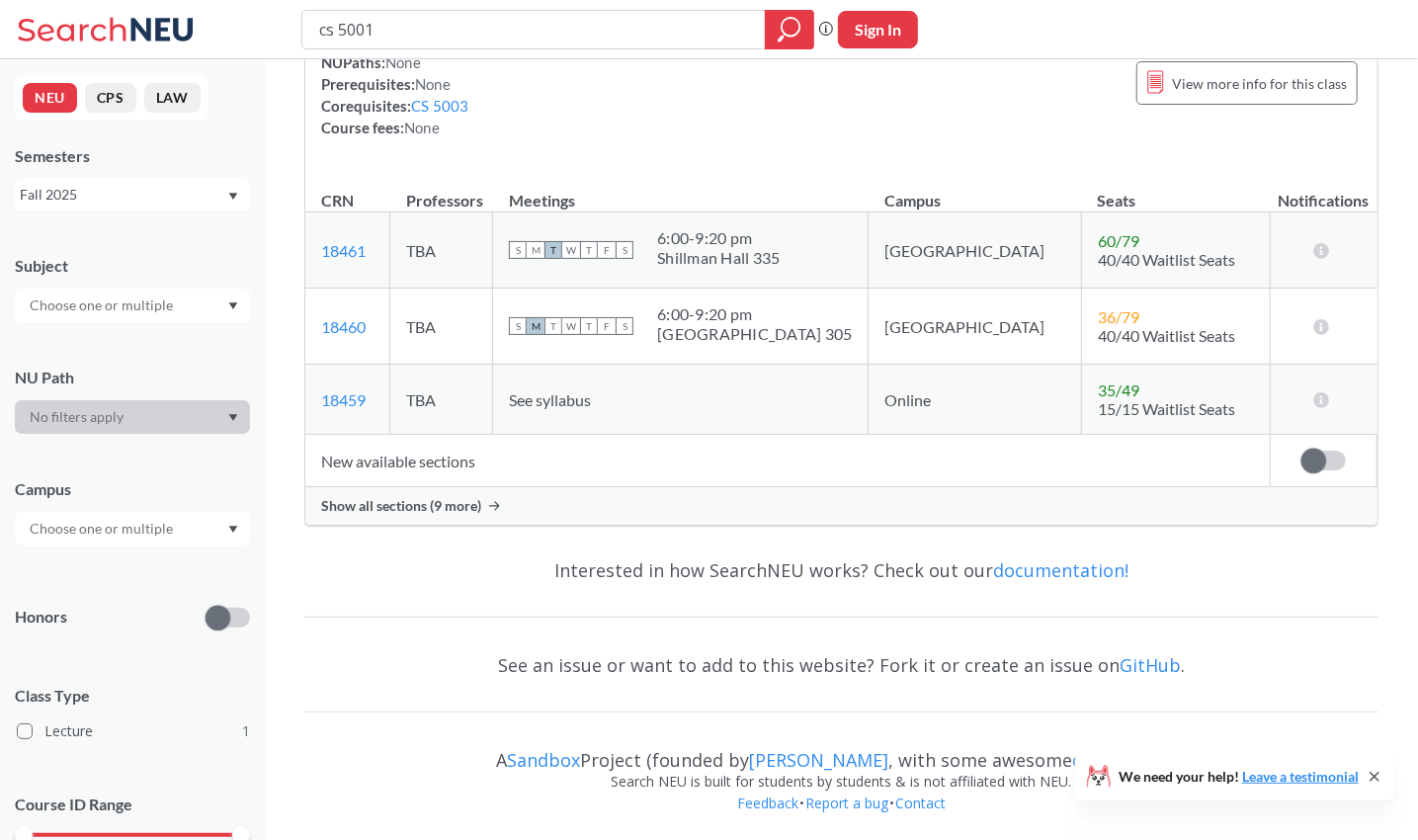 click on "Show all sections (9 more)" at bounding box center (401, 506) 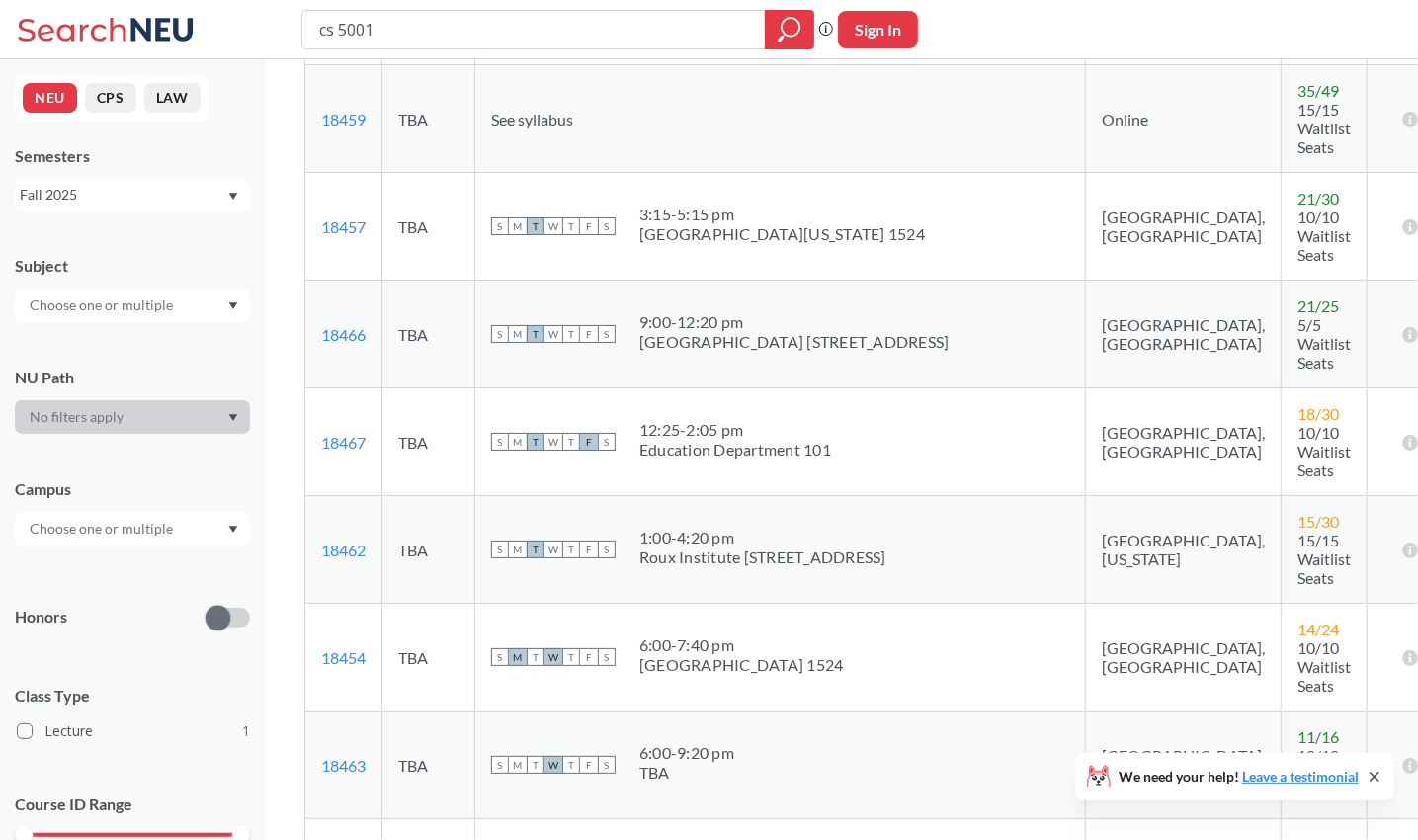 scroll, scrollTop: 625, scrollLeft: 0, axis: vertical 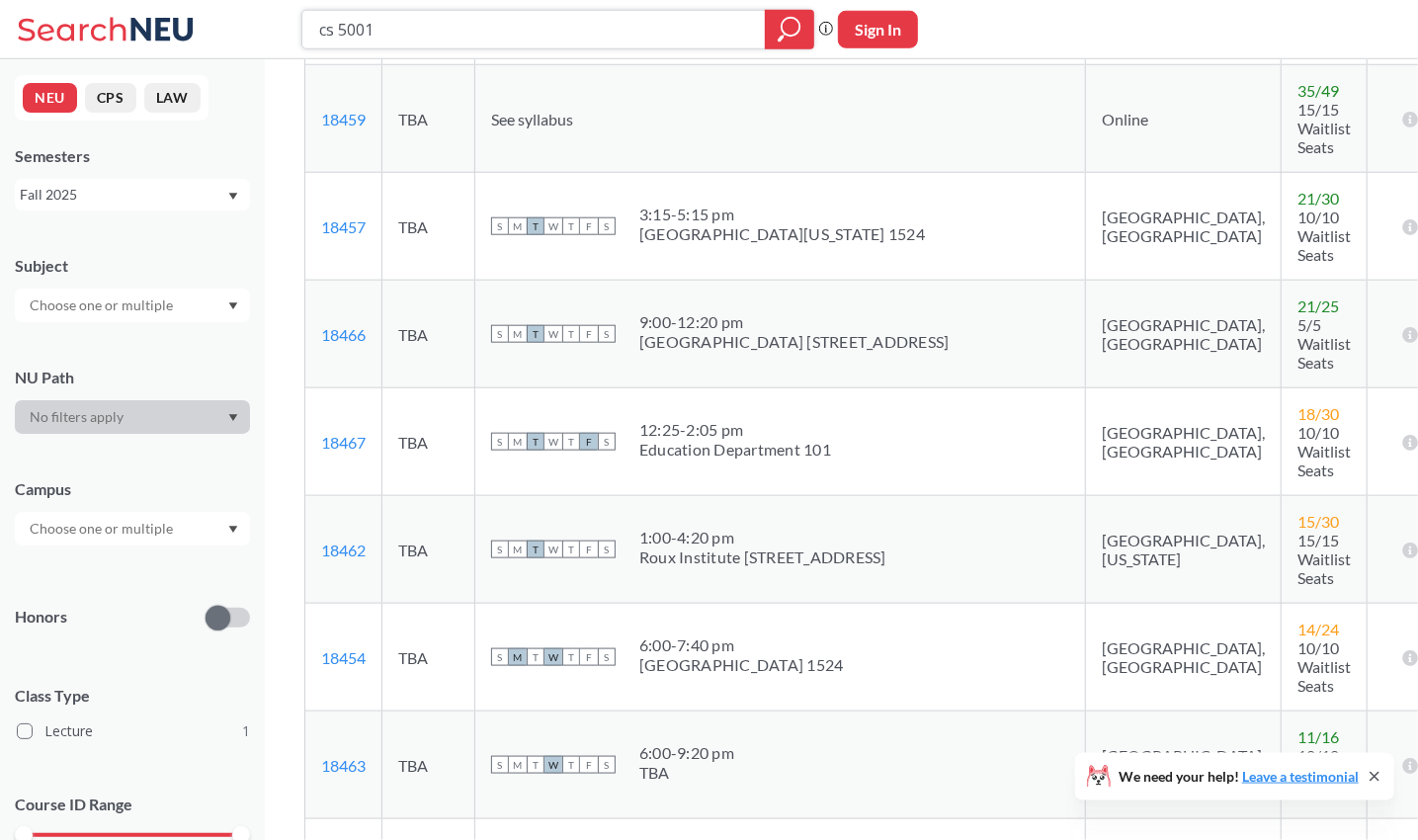 click on "cs 5001" at bounding box center [534, 30] 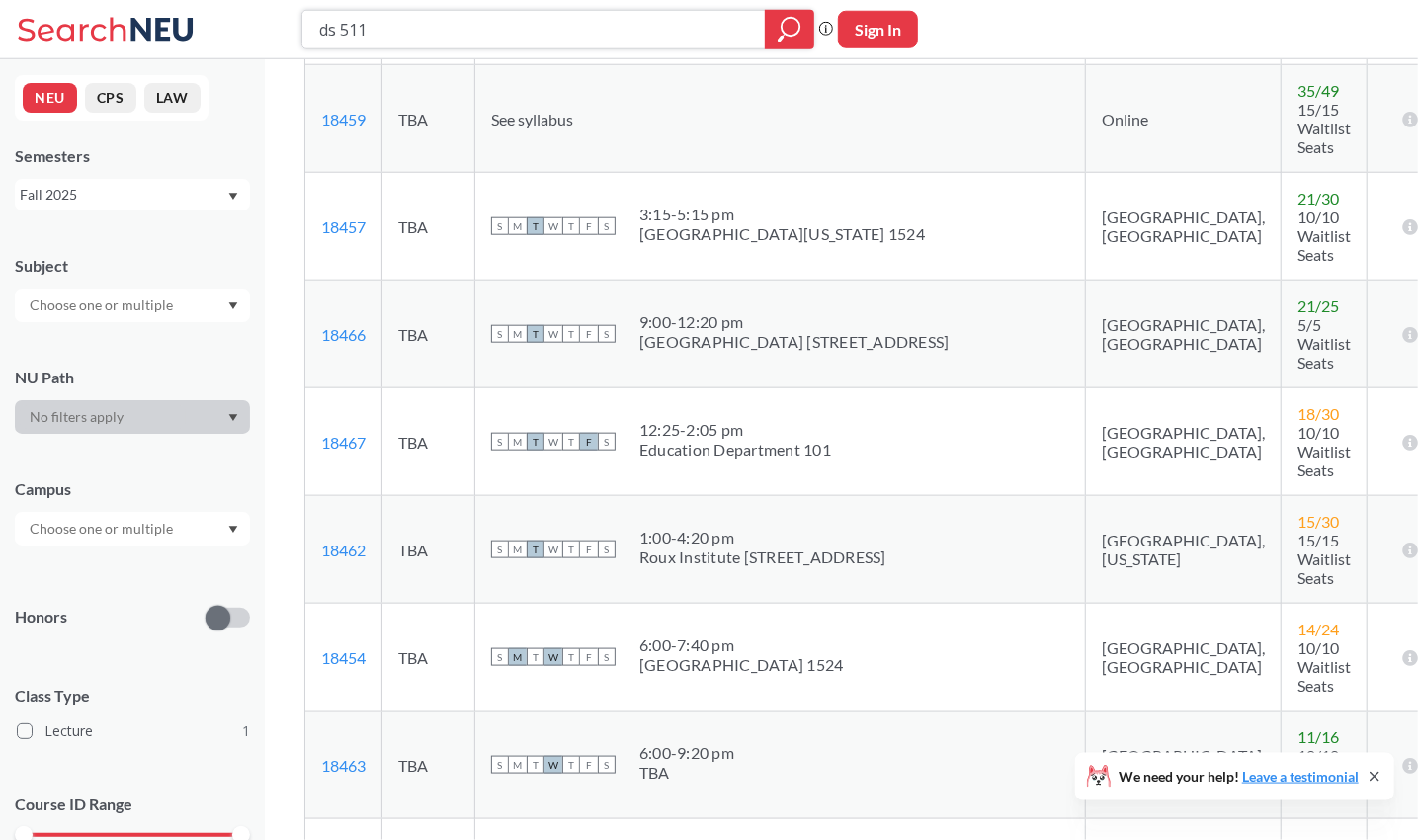type on "ds 5110" 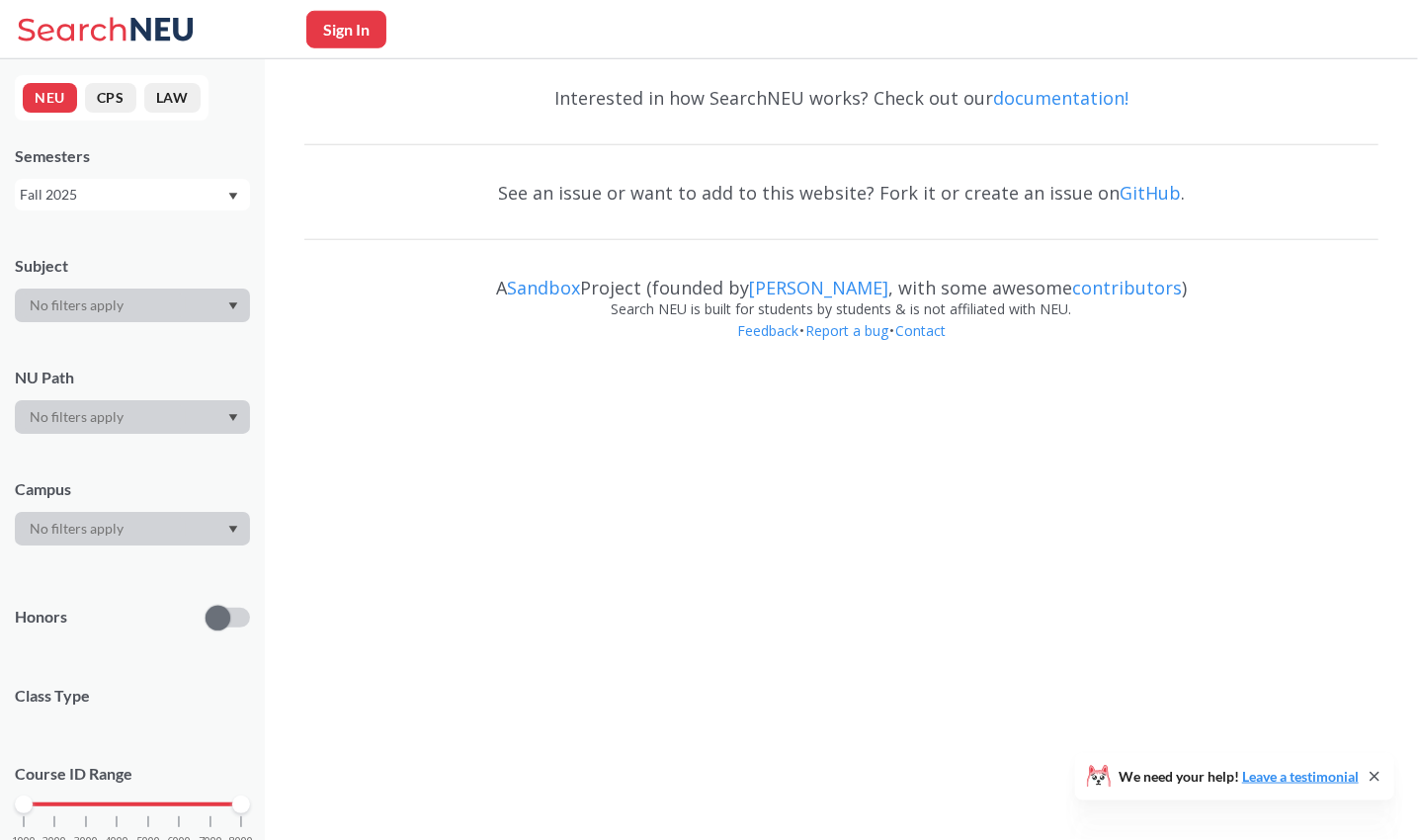 scroll, scrollTop: 0, scrollLeft: 0, axis: both 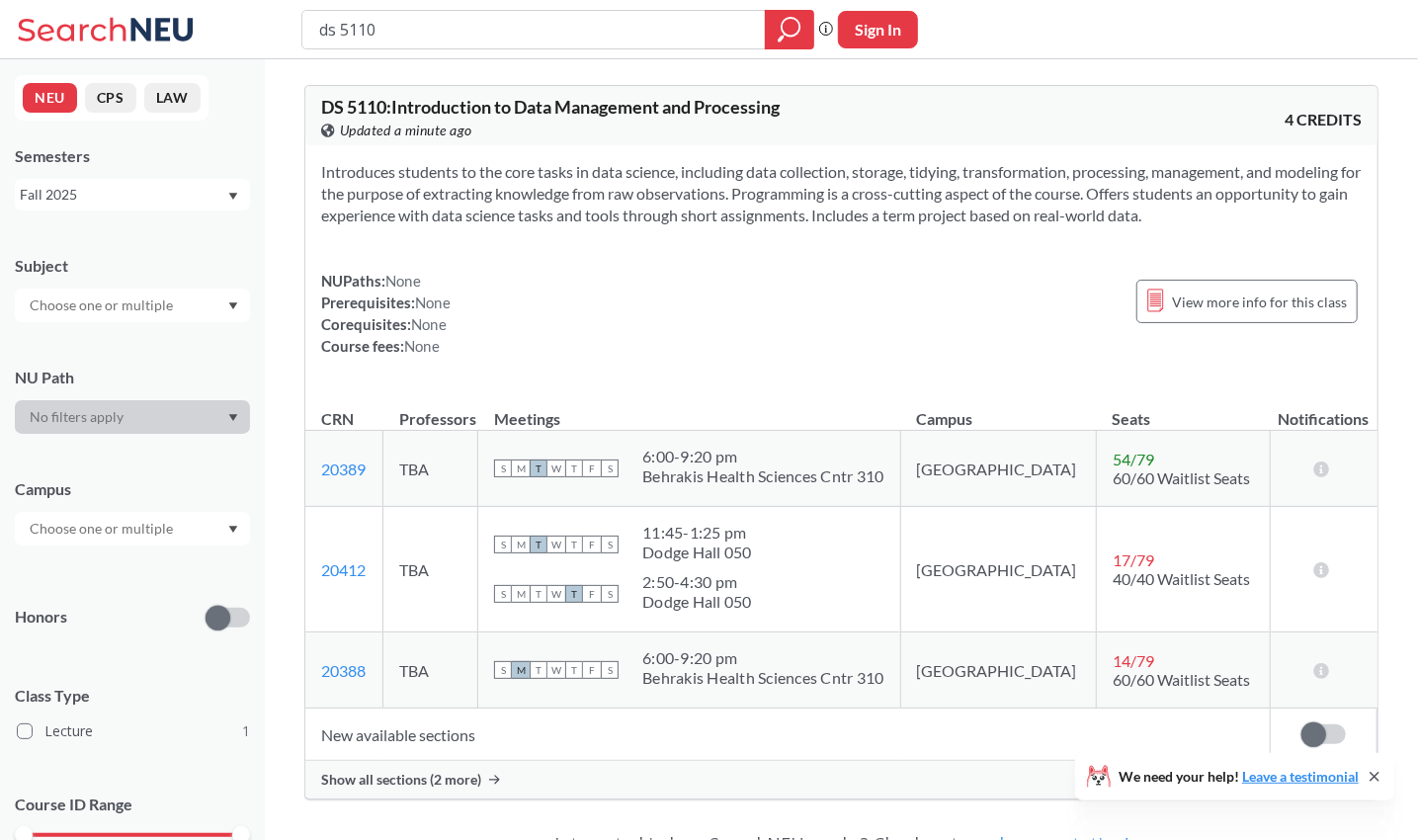 click on "Show all sections (2 more)" at bounding box center [401, 780] 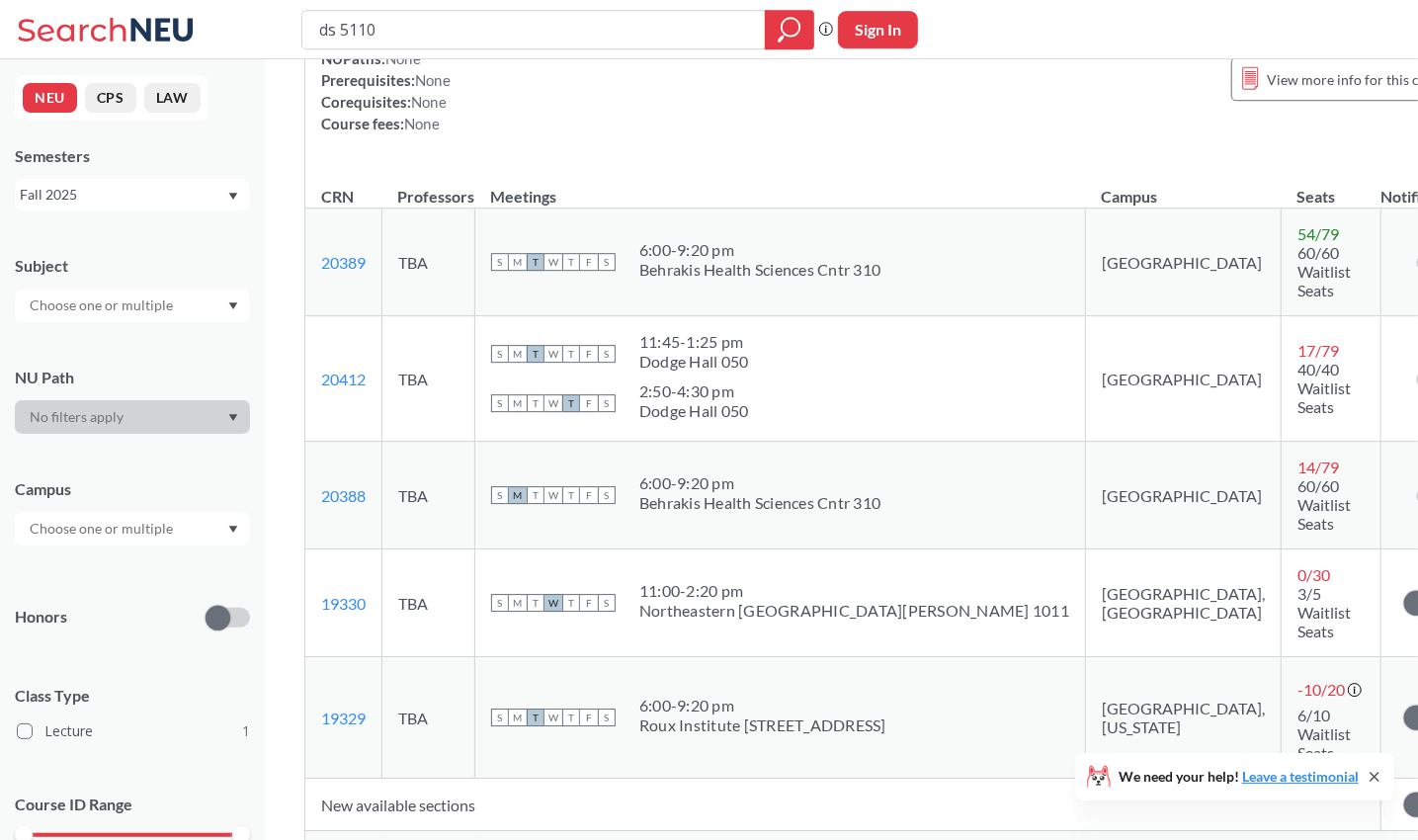 scroll, scrollTop: 217, scrollLeft: 0, axis: vertical 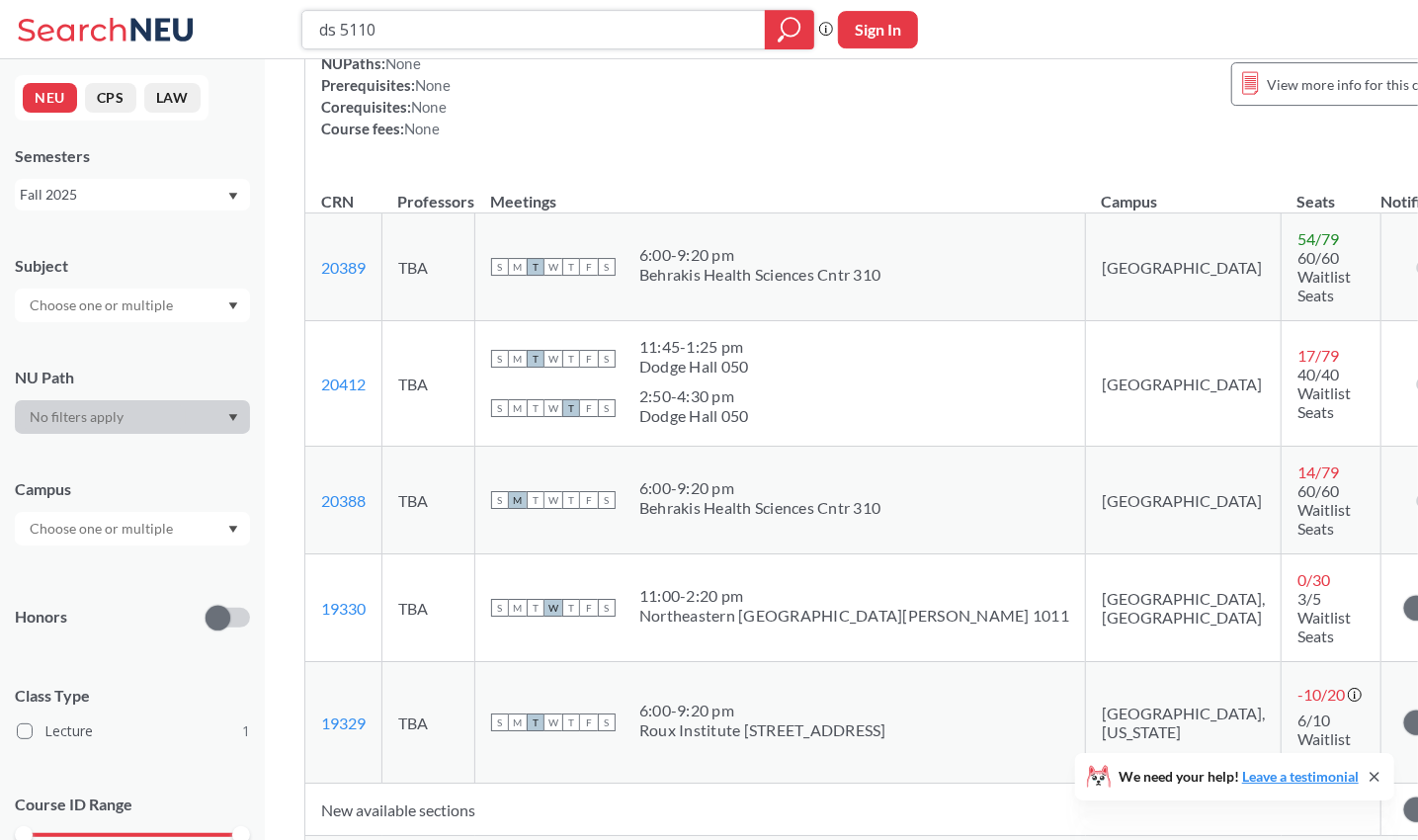 click on "ds 5110" at bounding box center [534, 30] 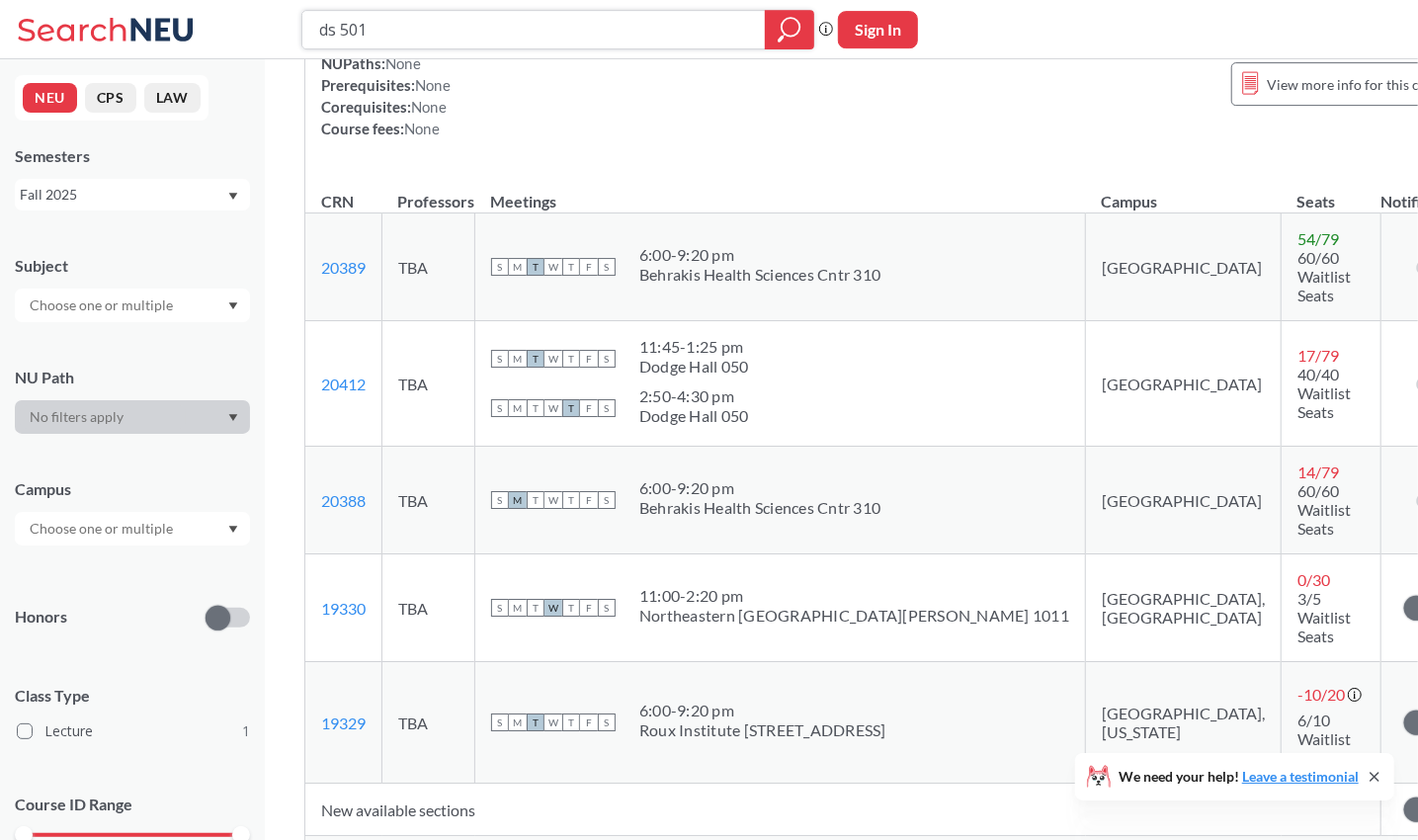 type on "ds 5010" 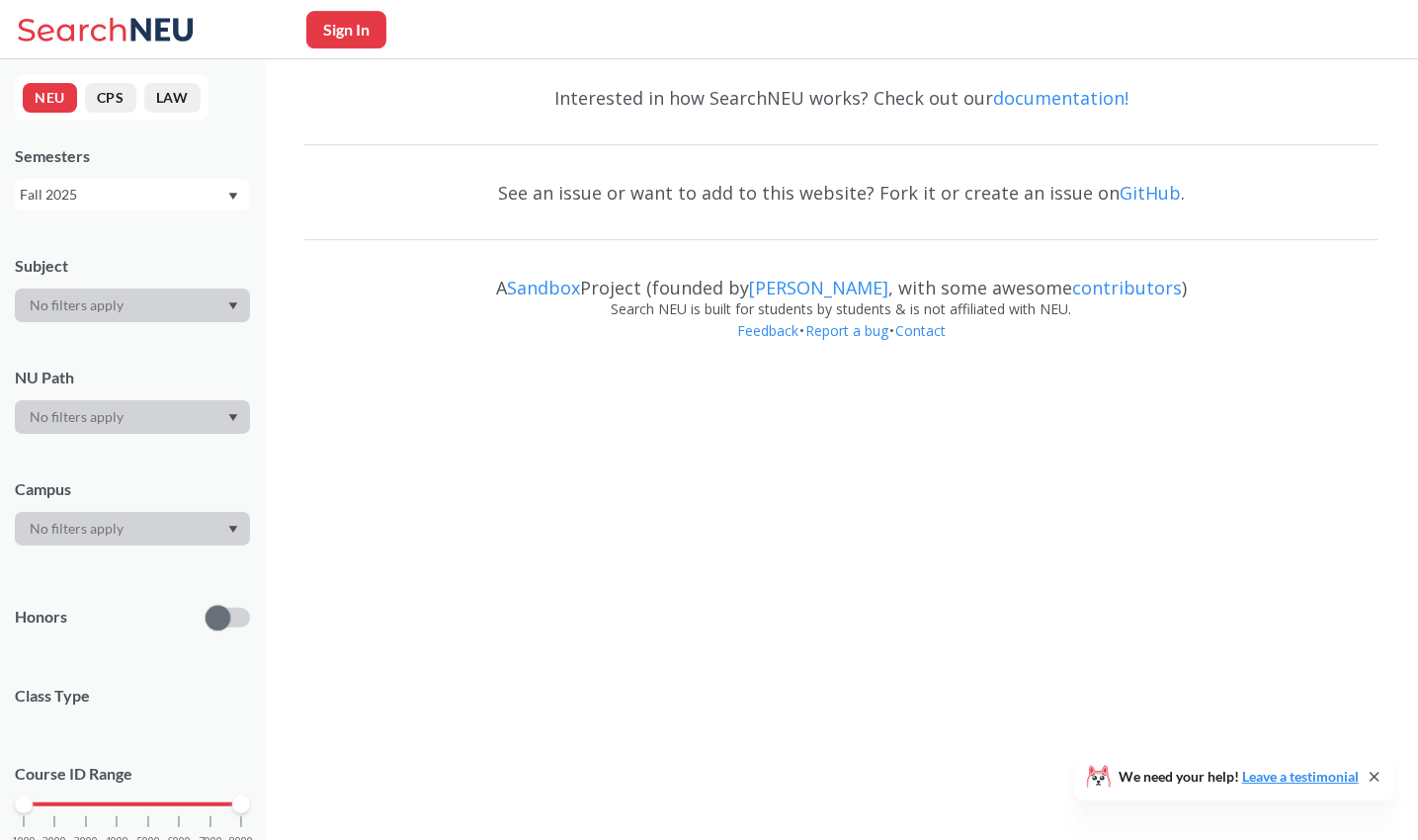 scroll, scrollTop: 0, scrollLeft: 0, axis: both 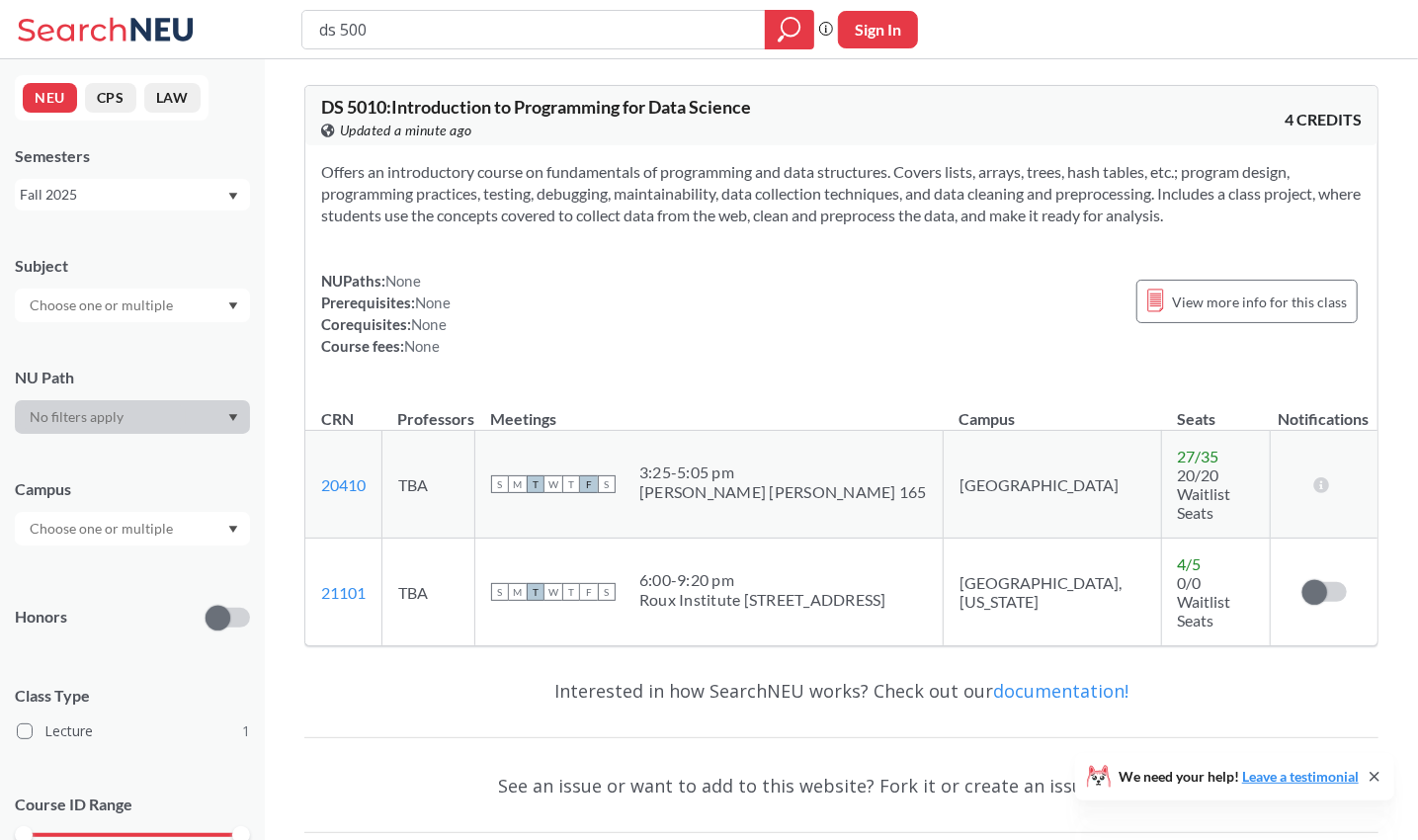 type on "ds 5002" 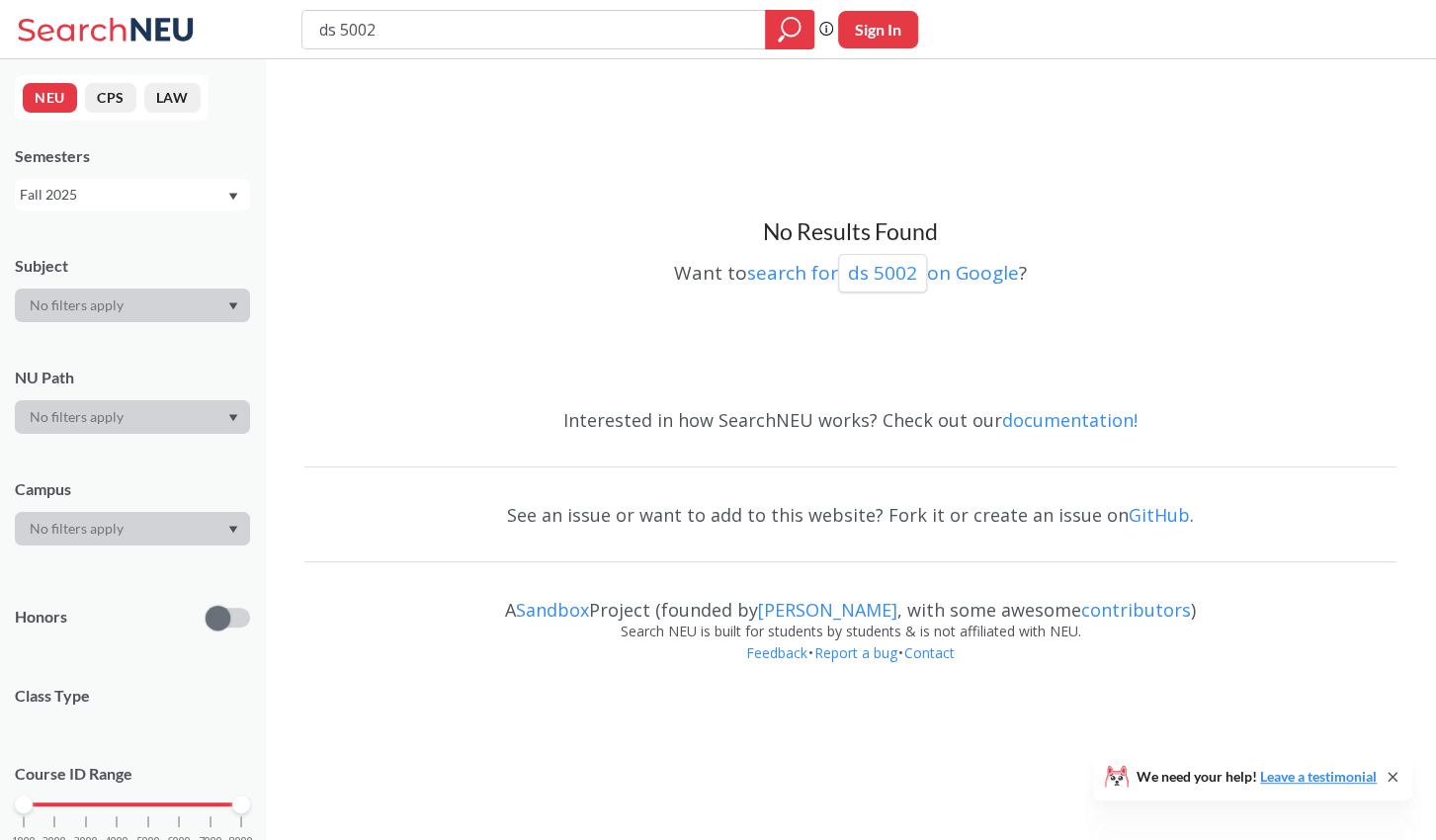 click on "ds 5002" at bounding box center (534, 30) 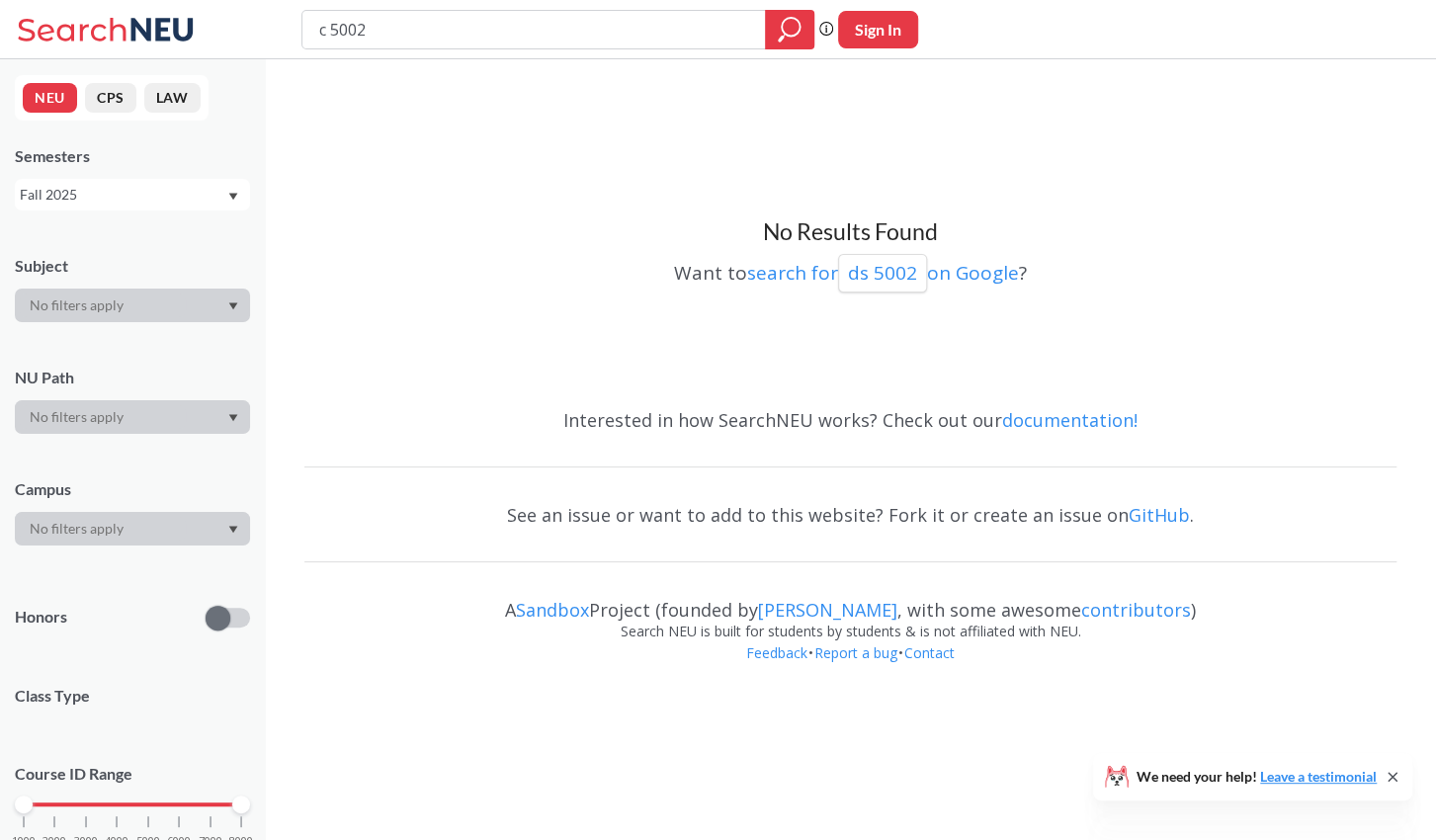 type on "cs 5002" 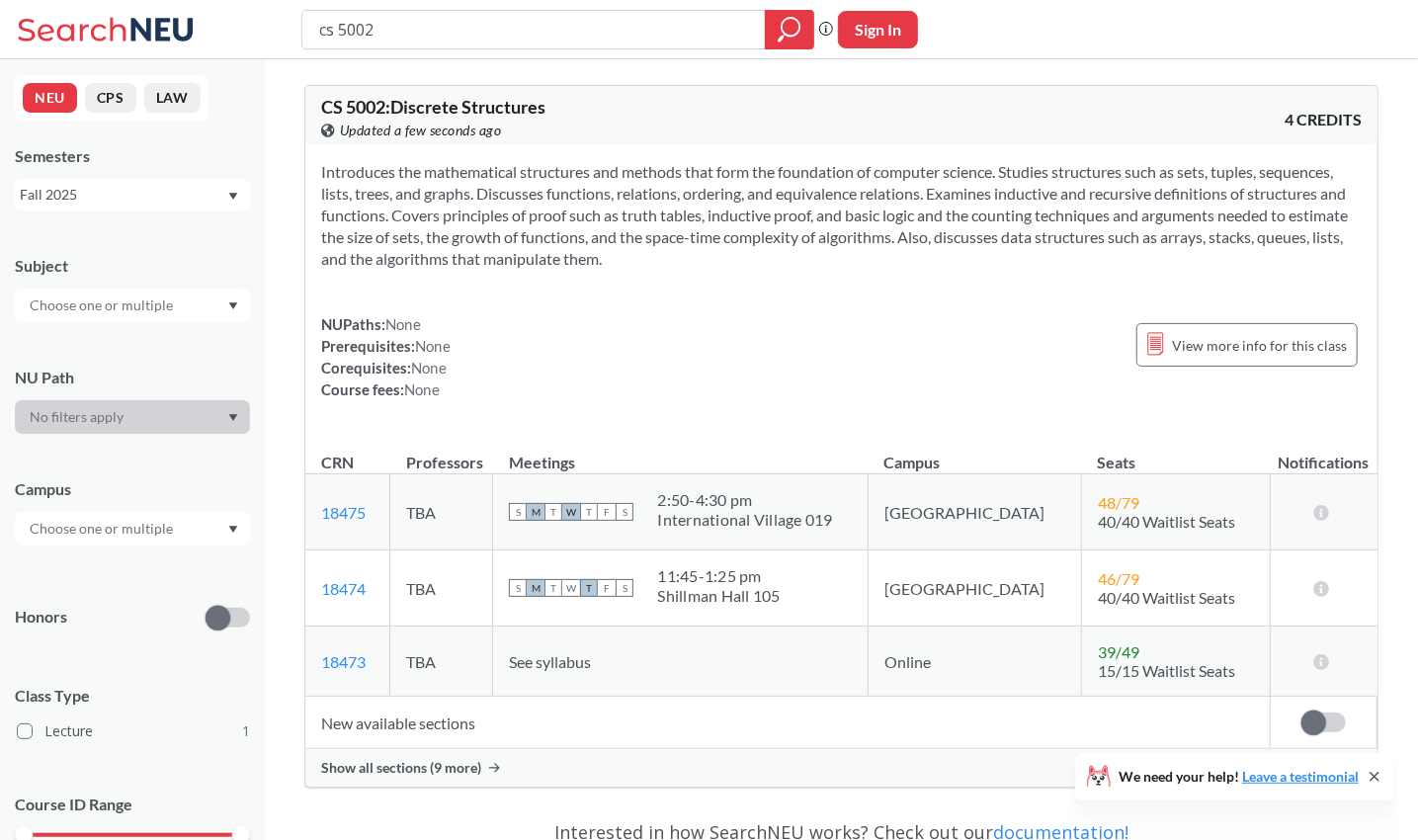 scroll, scrollTop: 136, scrollLeft: 0, axis: vertical 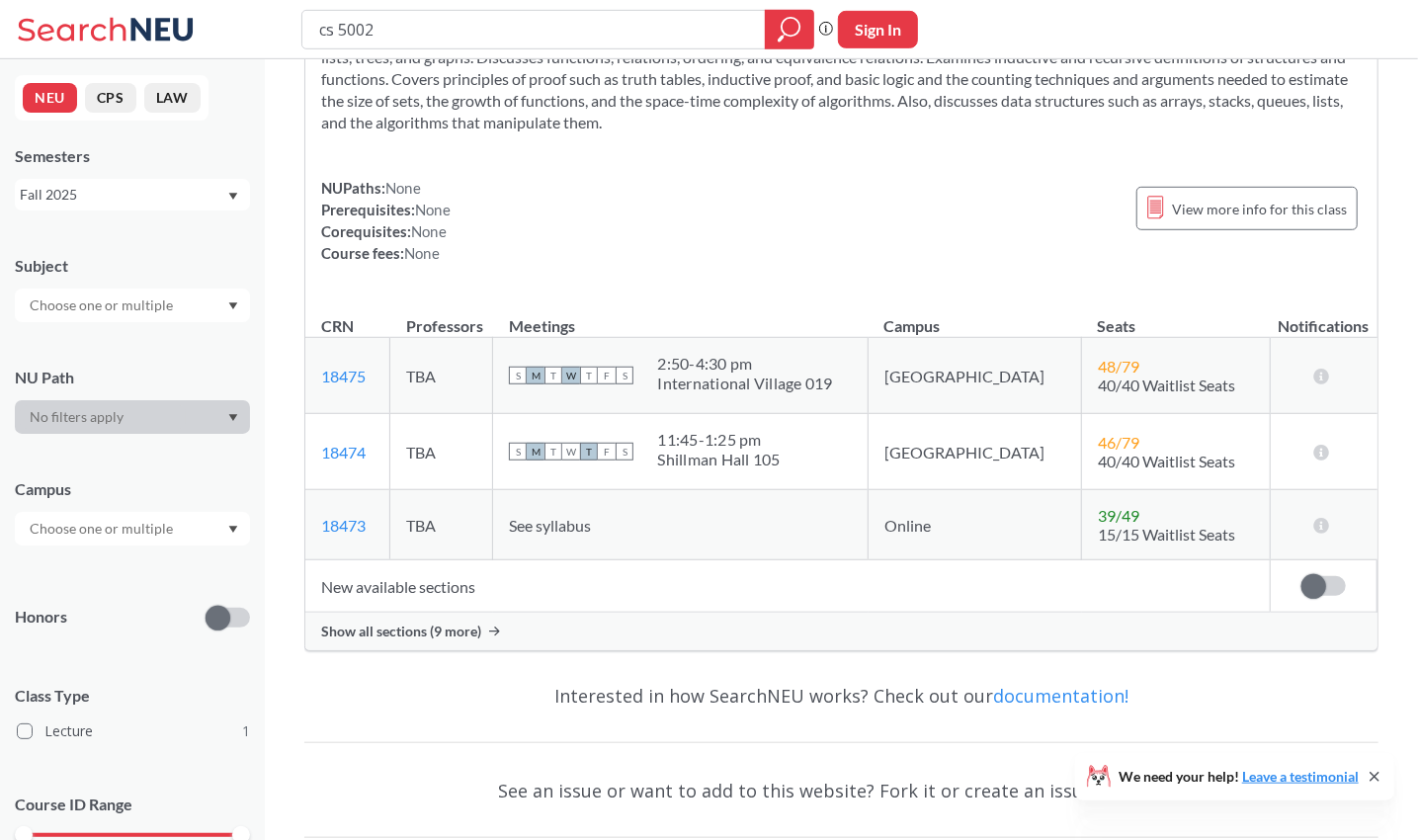 click on "Show all sections (9 more)" at bounding box center (401, 631) 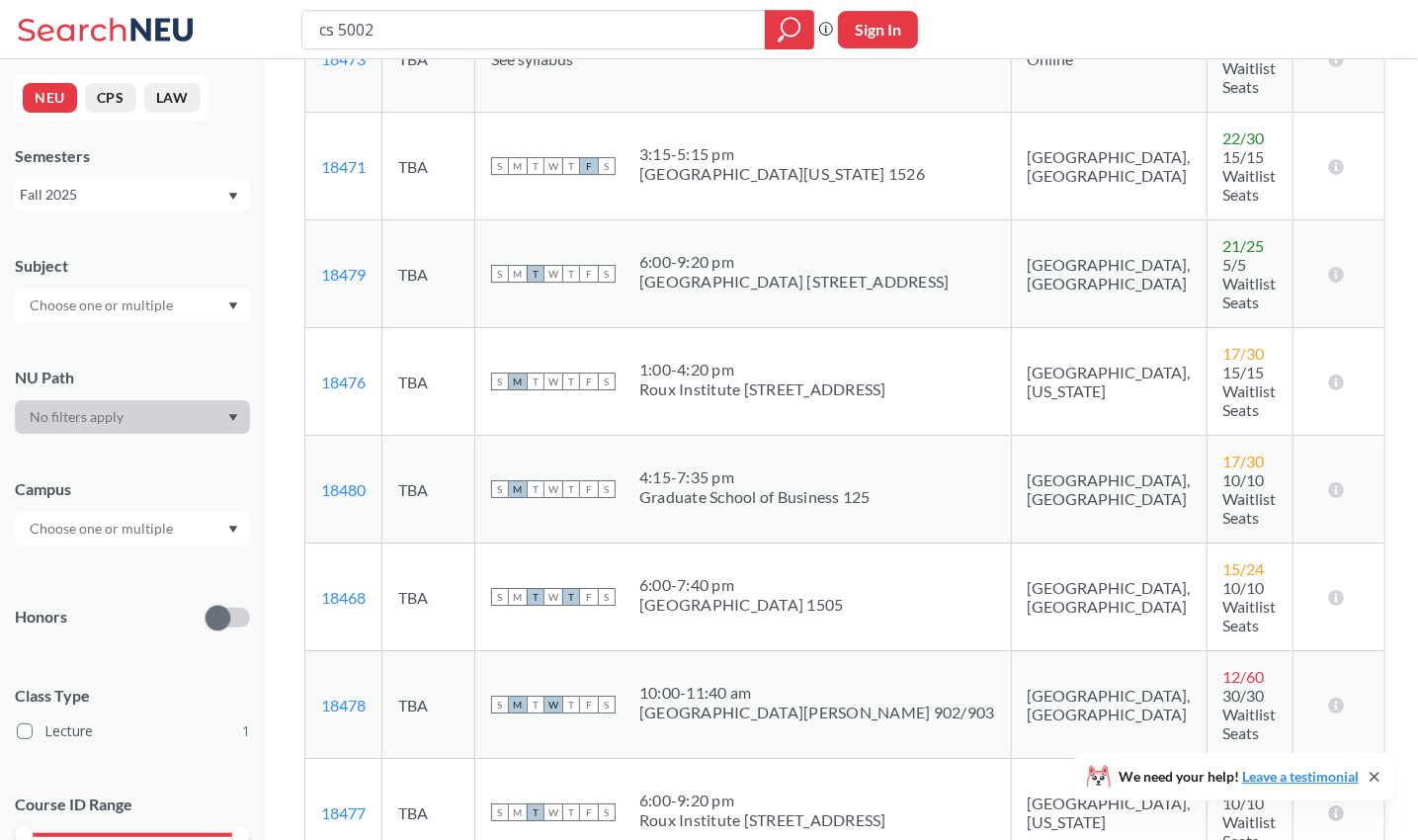 scroll, scrollTop: 686, scrollLeft: 0, axis: vertical 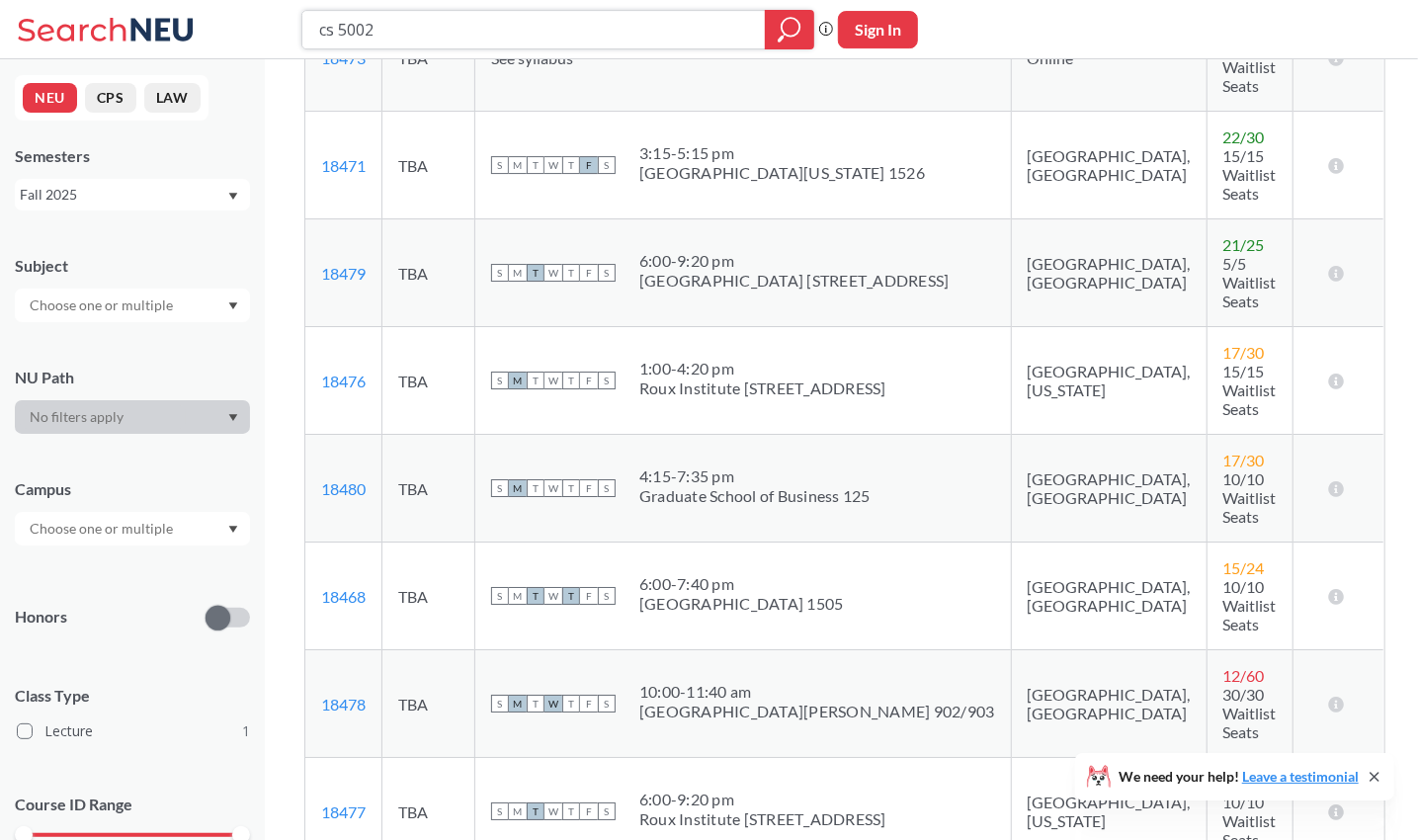 click on "cs 5002" at bounding box center [534, 30] 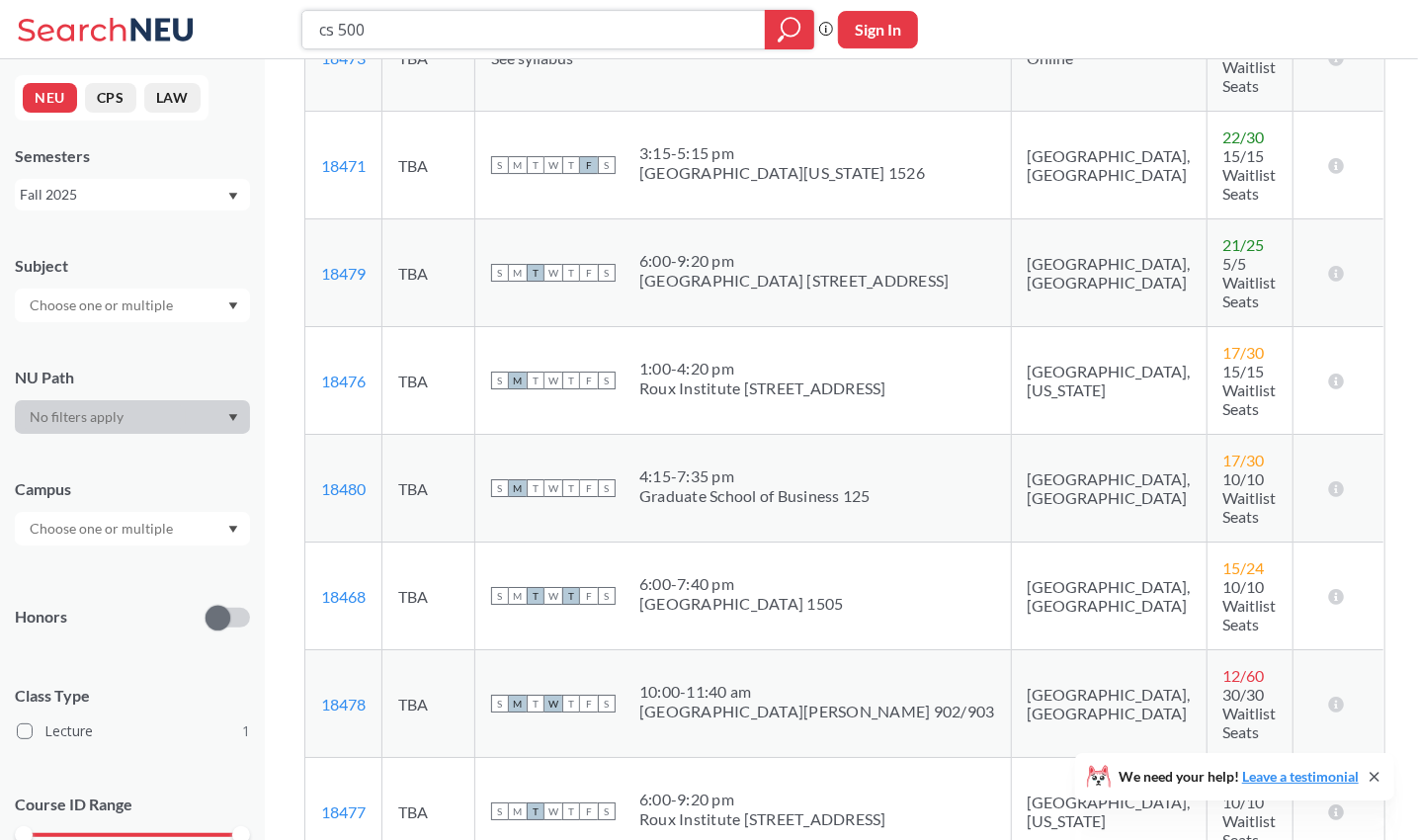 type on "cs 5008" 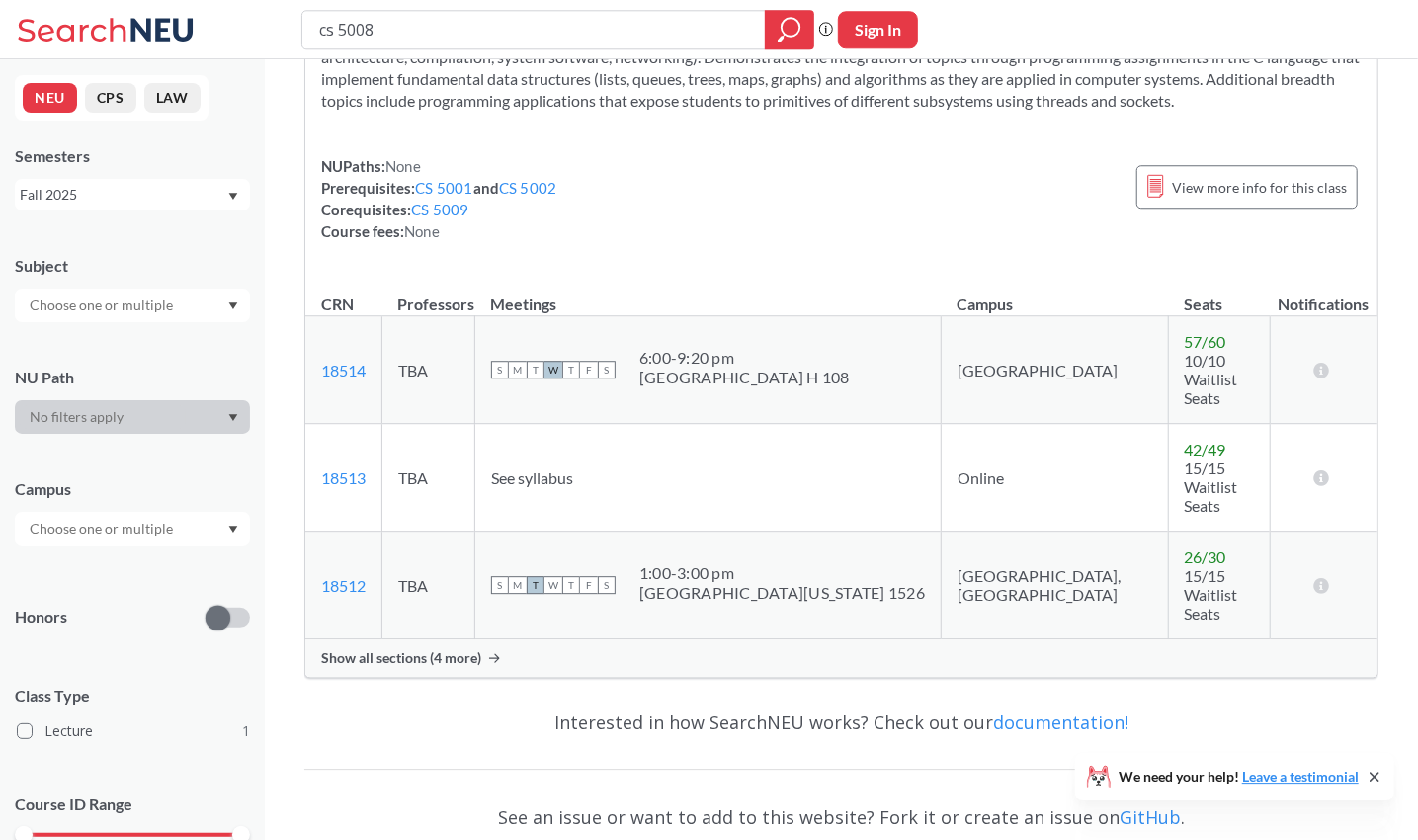 scroll, scrollTop: 180, scrollLeft: 0, axis: vertical 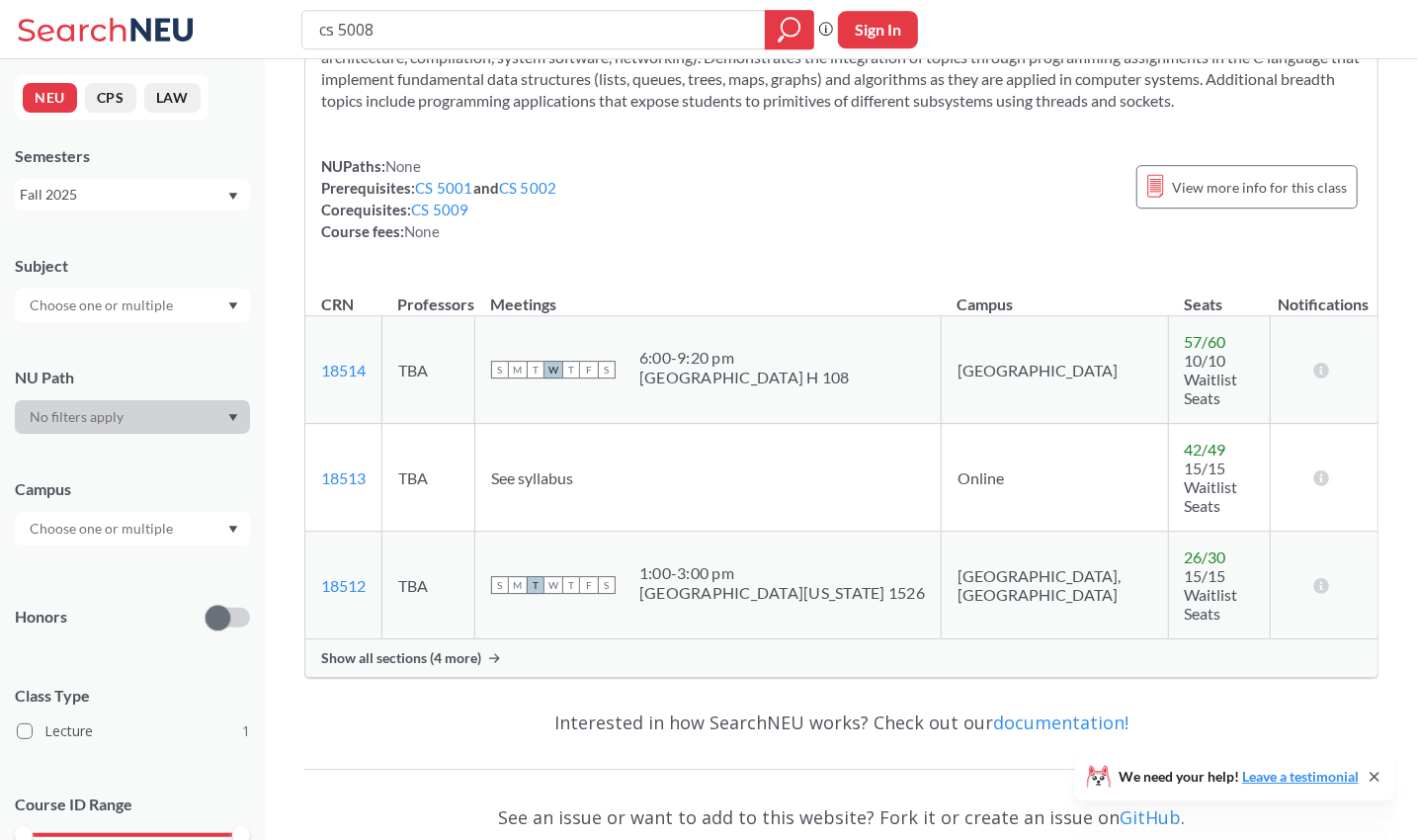 click on "Show all sections (4 more)" at bounding box center [841, 658] 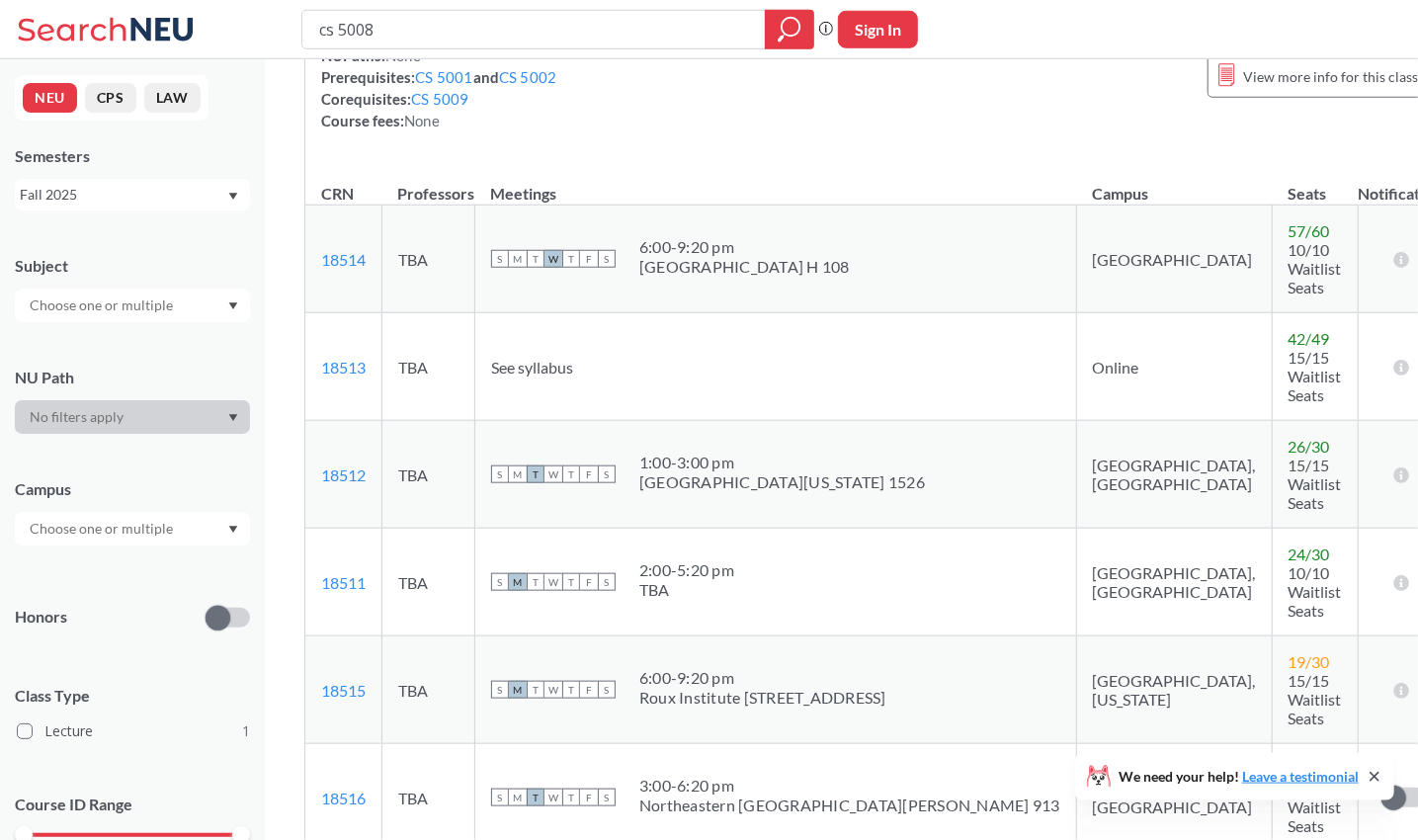 scroll, scrollTop: 290, scrollLeft: 0, axis: vertical 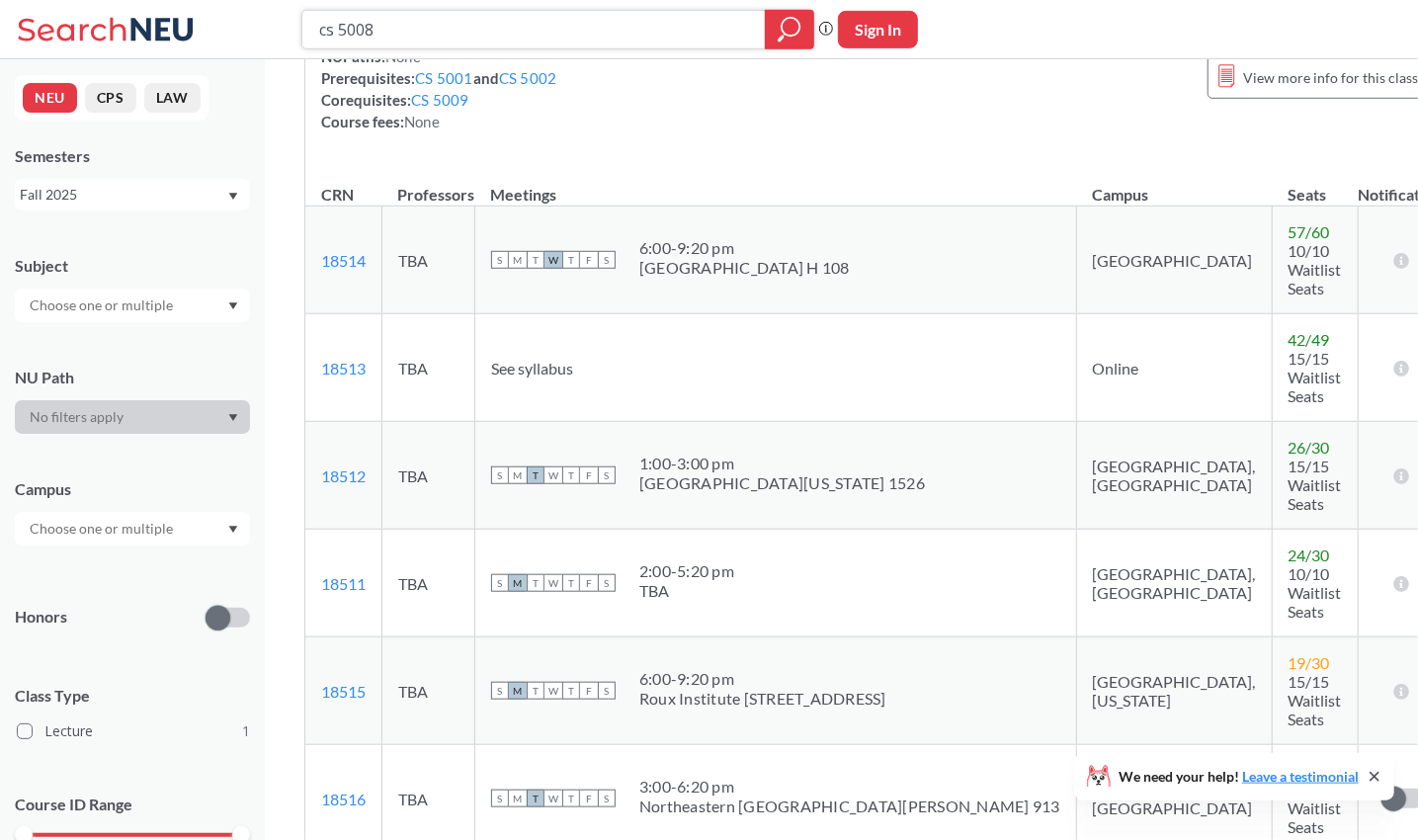 click on "cs 5008" at bounding box center [534, 30] 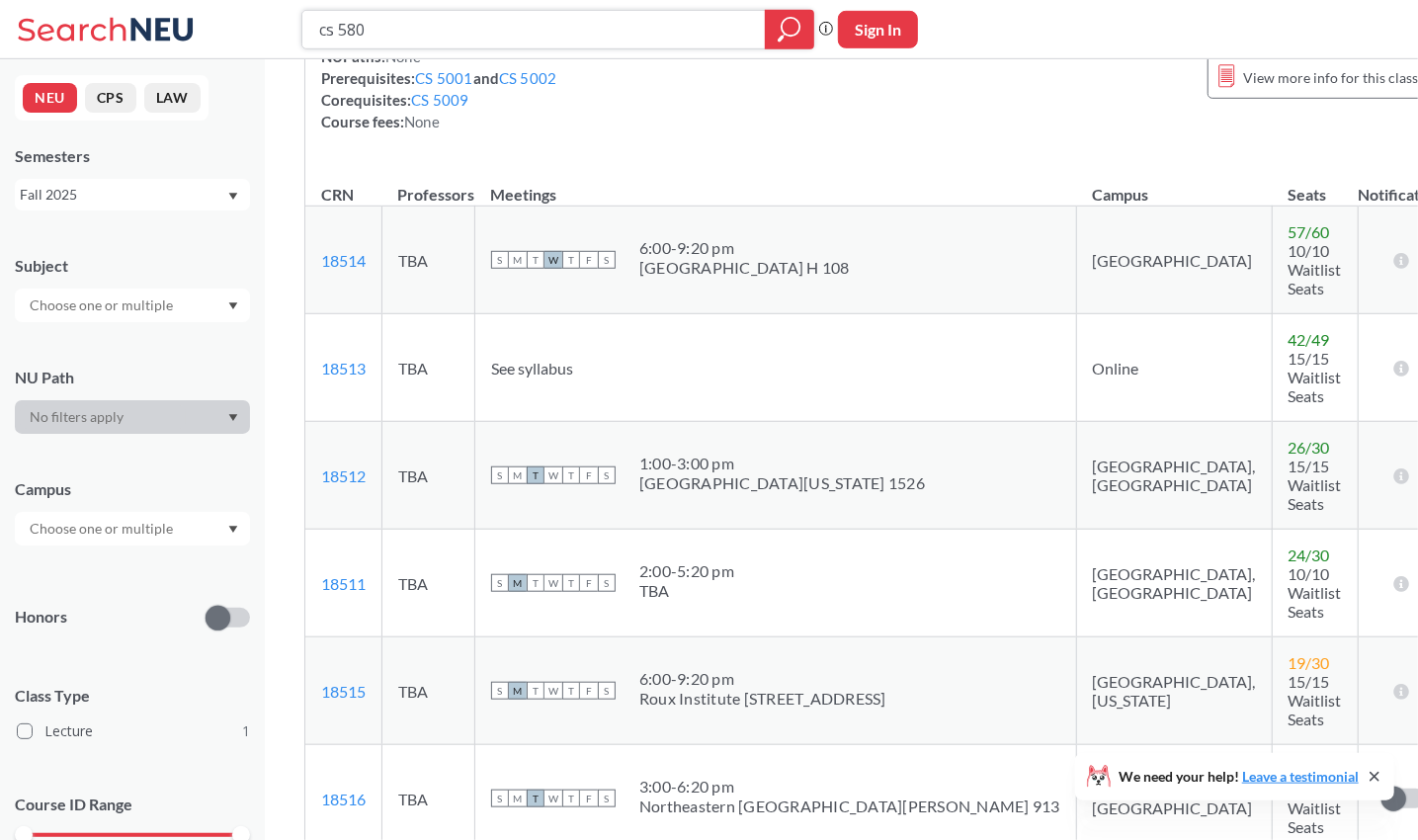 type on "cs 5800" 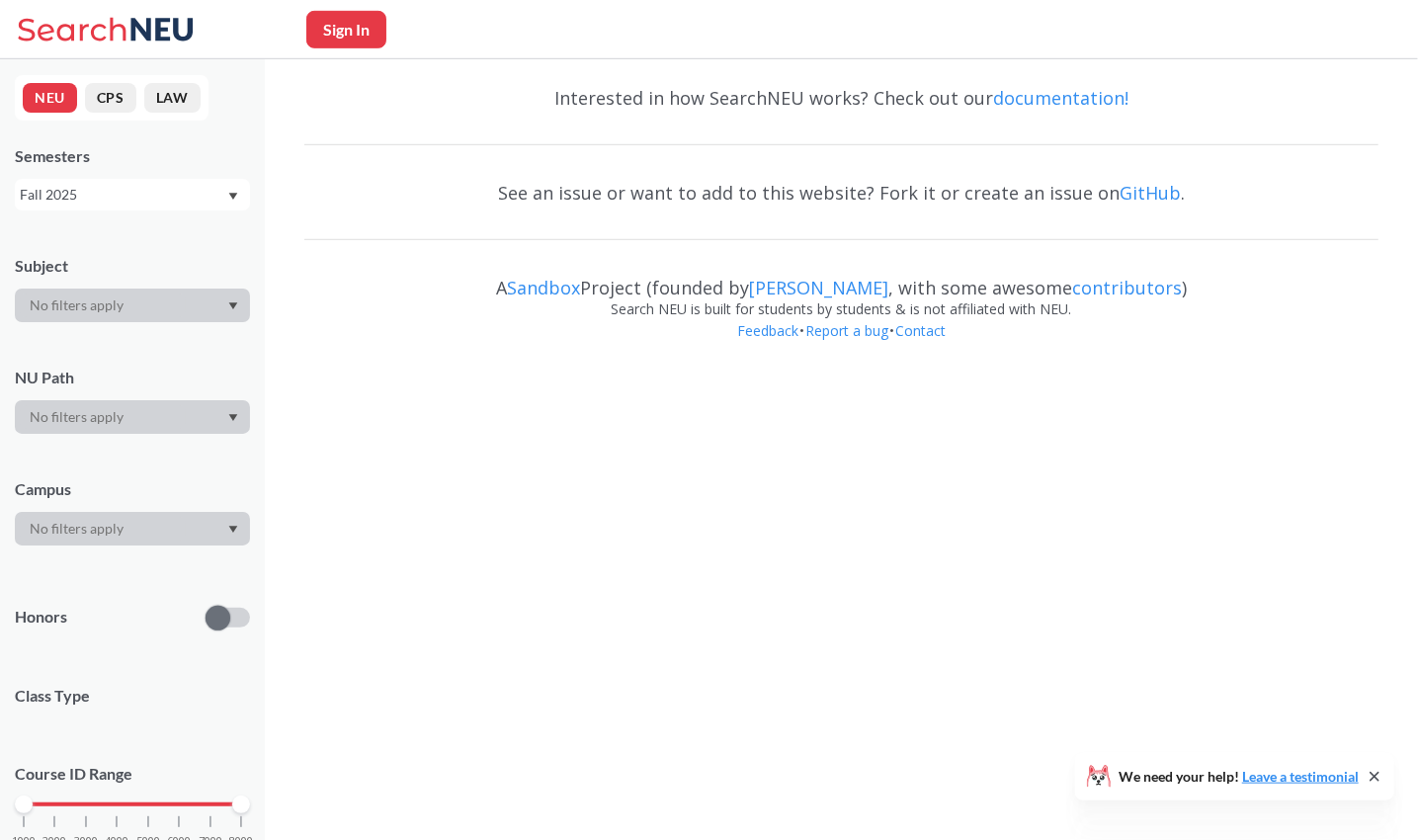 scroll, scrollTop: 0, scrollLeft: 0, axis: both 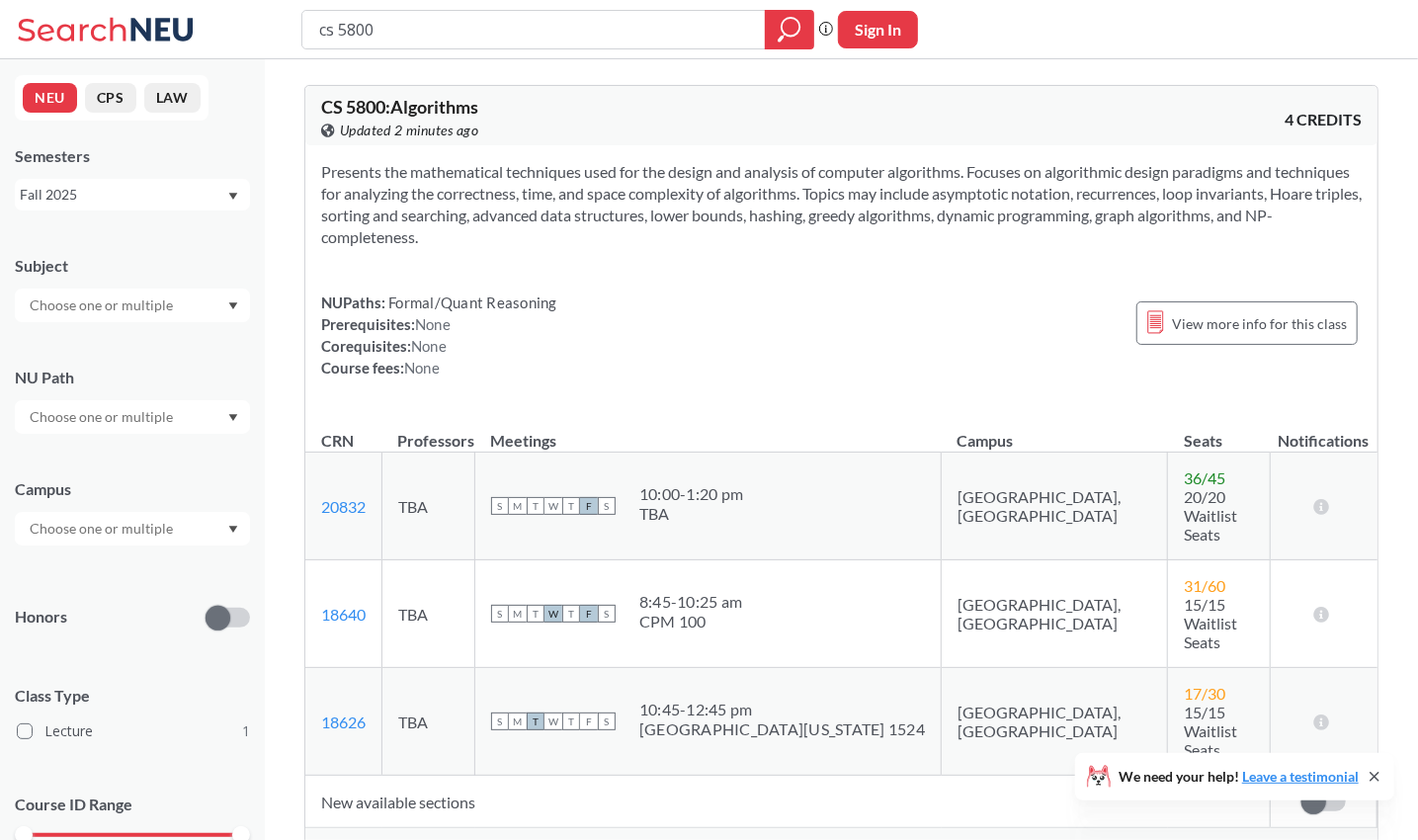 click on "Show all sections (16 more)" at bounding box center [841, 847] 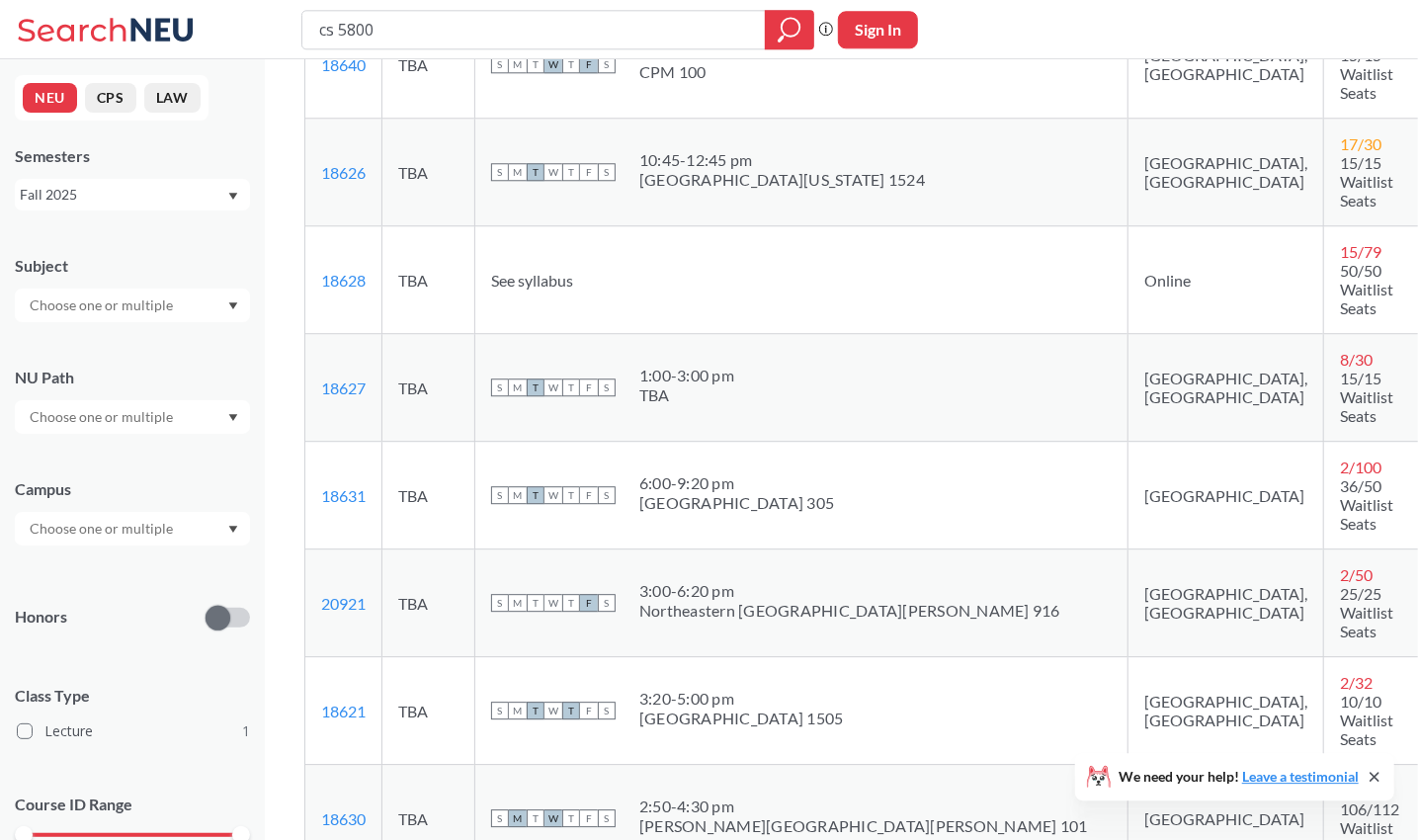 scroll, scrollTop: 0, scrollLeft: 0, axis: both 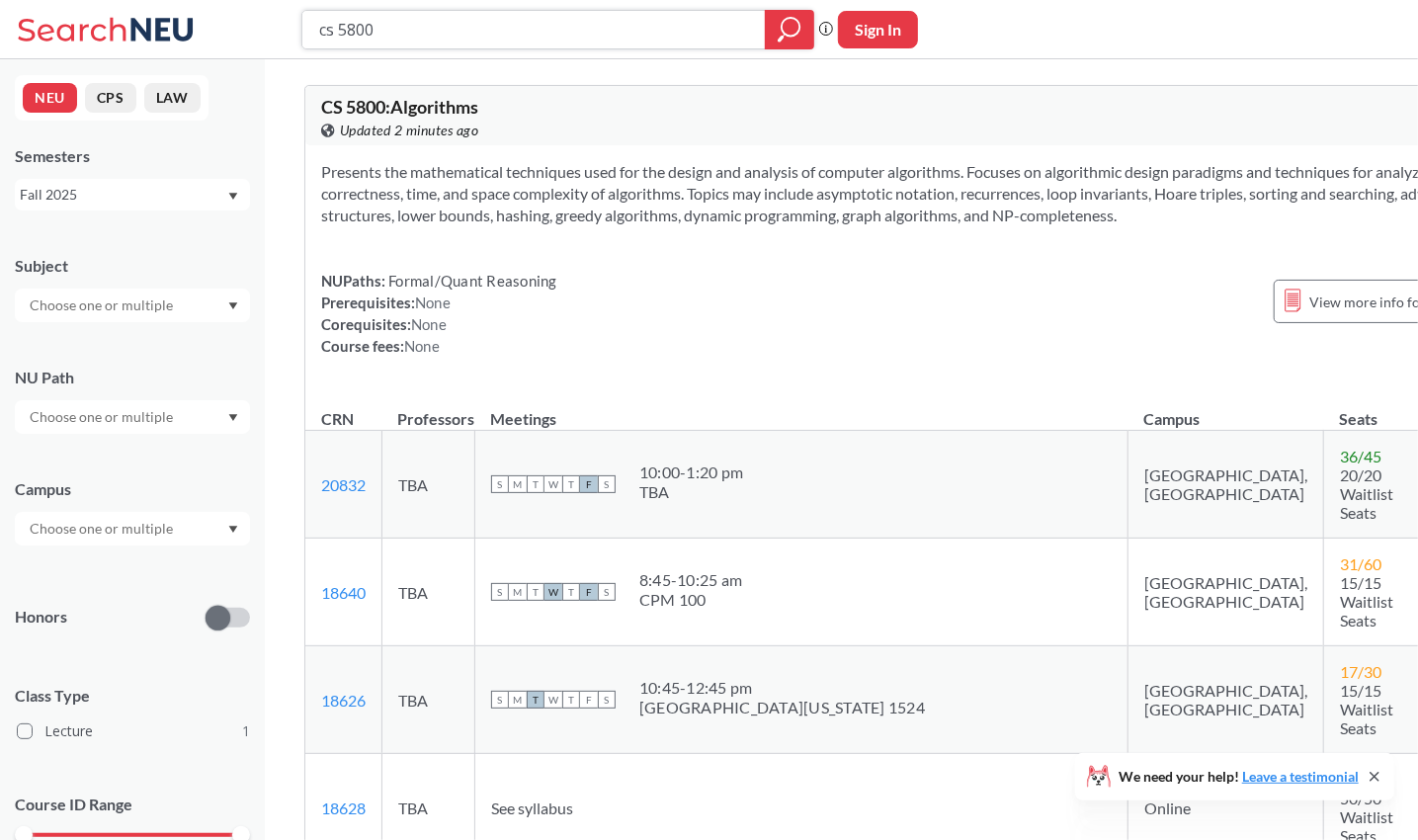 click on "cs 5800" at bounding box center [534, 30] 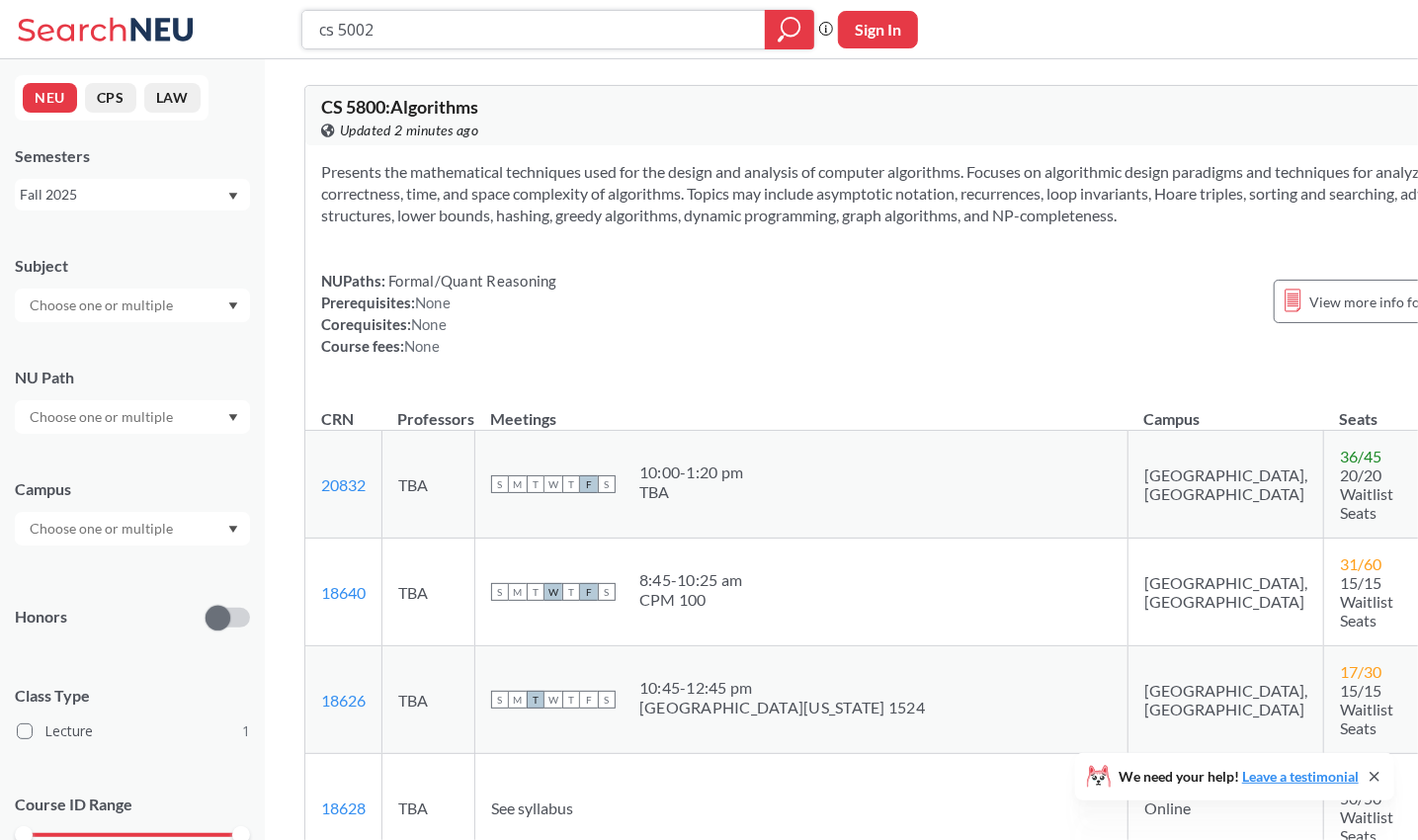 type on "cs 5002" 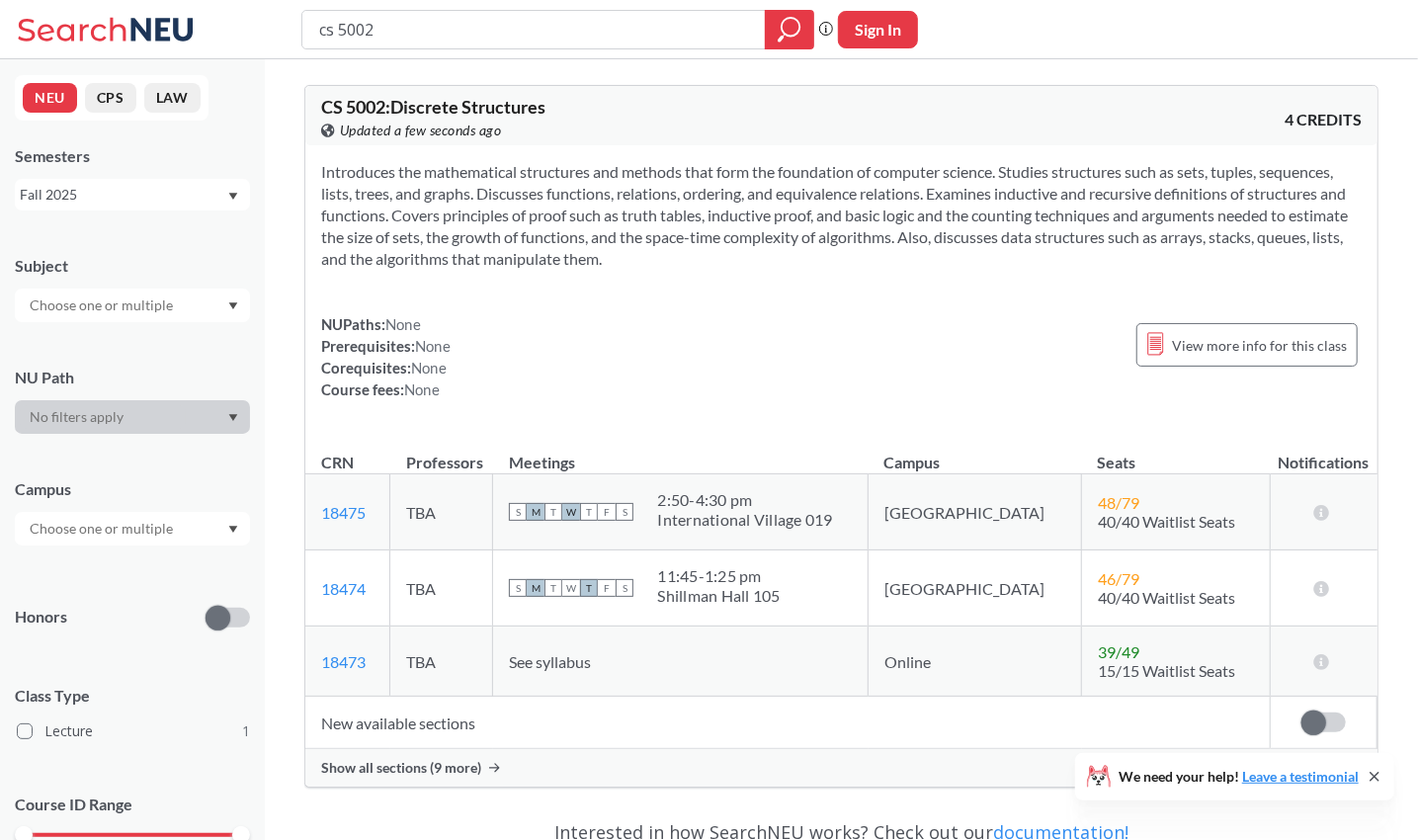 click on "Show all sections (9 more)" at bounding box center [401, 768] 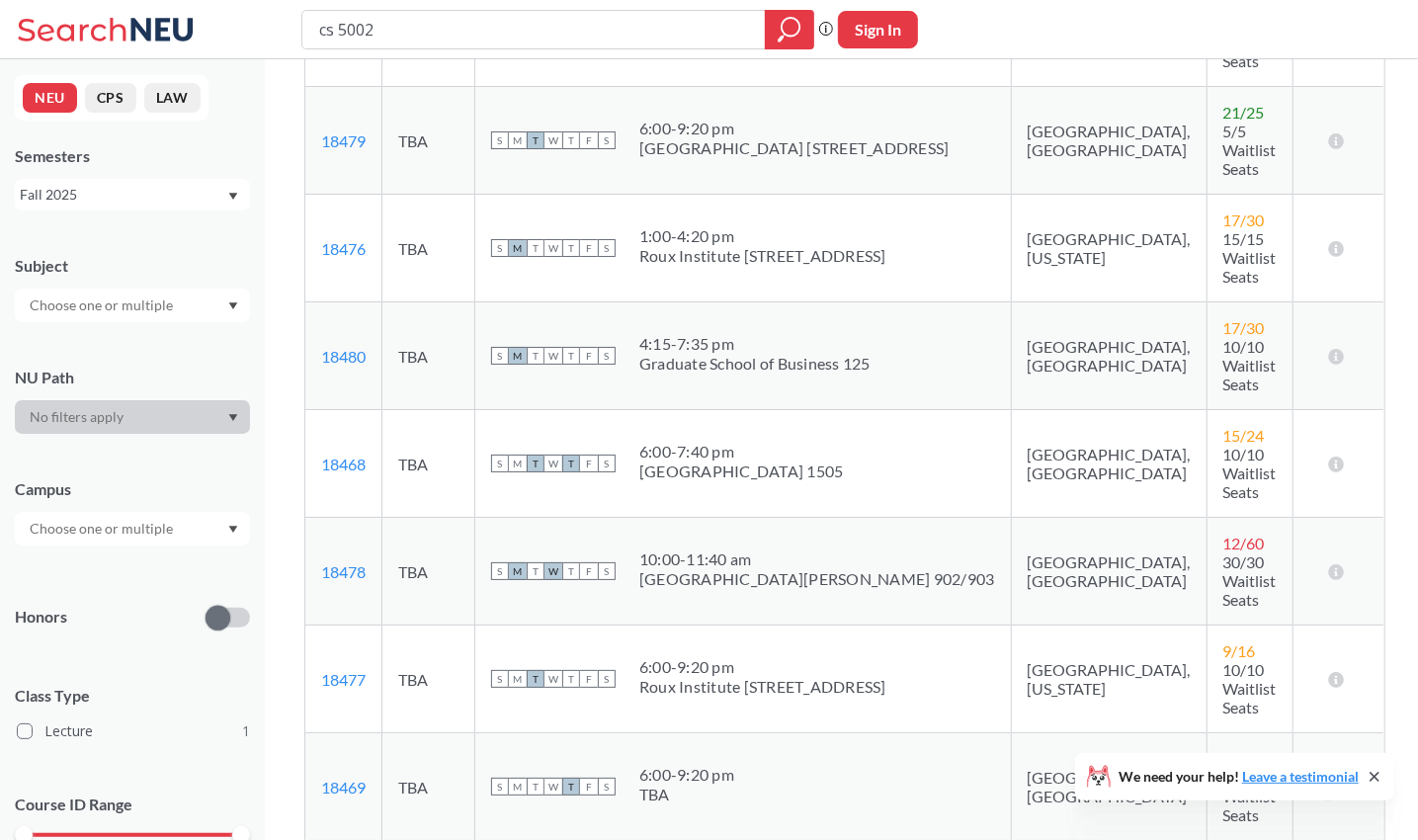 scroll, scrollTop: 819, scrollLeft: 0, axis: vertical 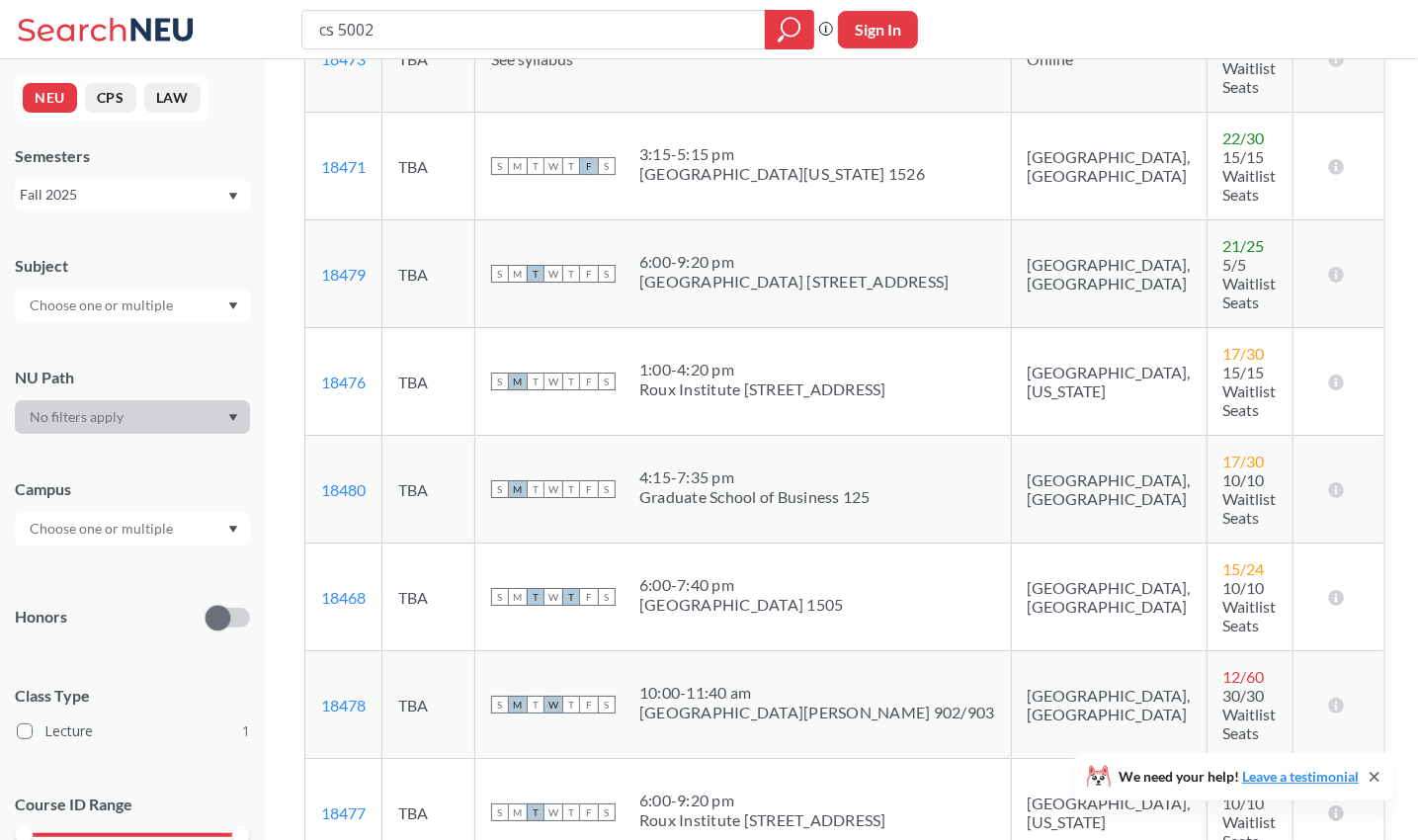click on "[GEOGRAPHIC_DATA], [US_STATE]" at bounding box center (1109, 812) 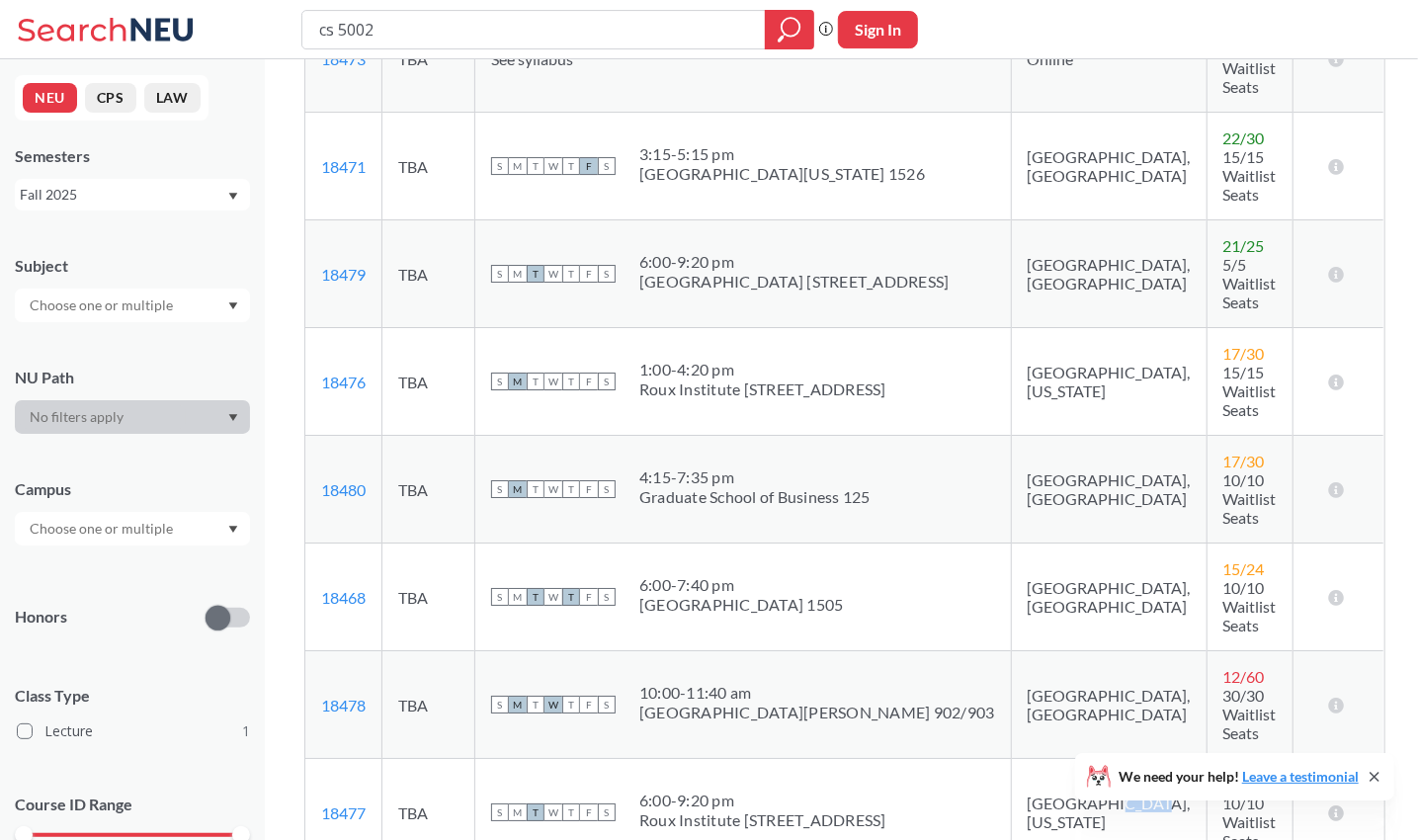 click on "[GEOGRAPHIC_DATA], [US_STATE]" at bounding box center [1109, 812] 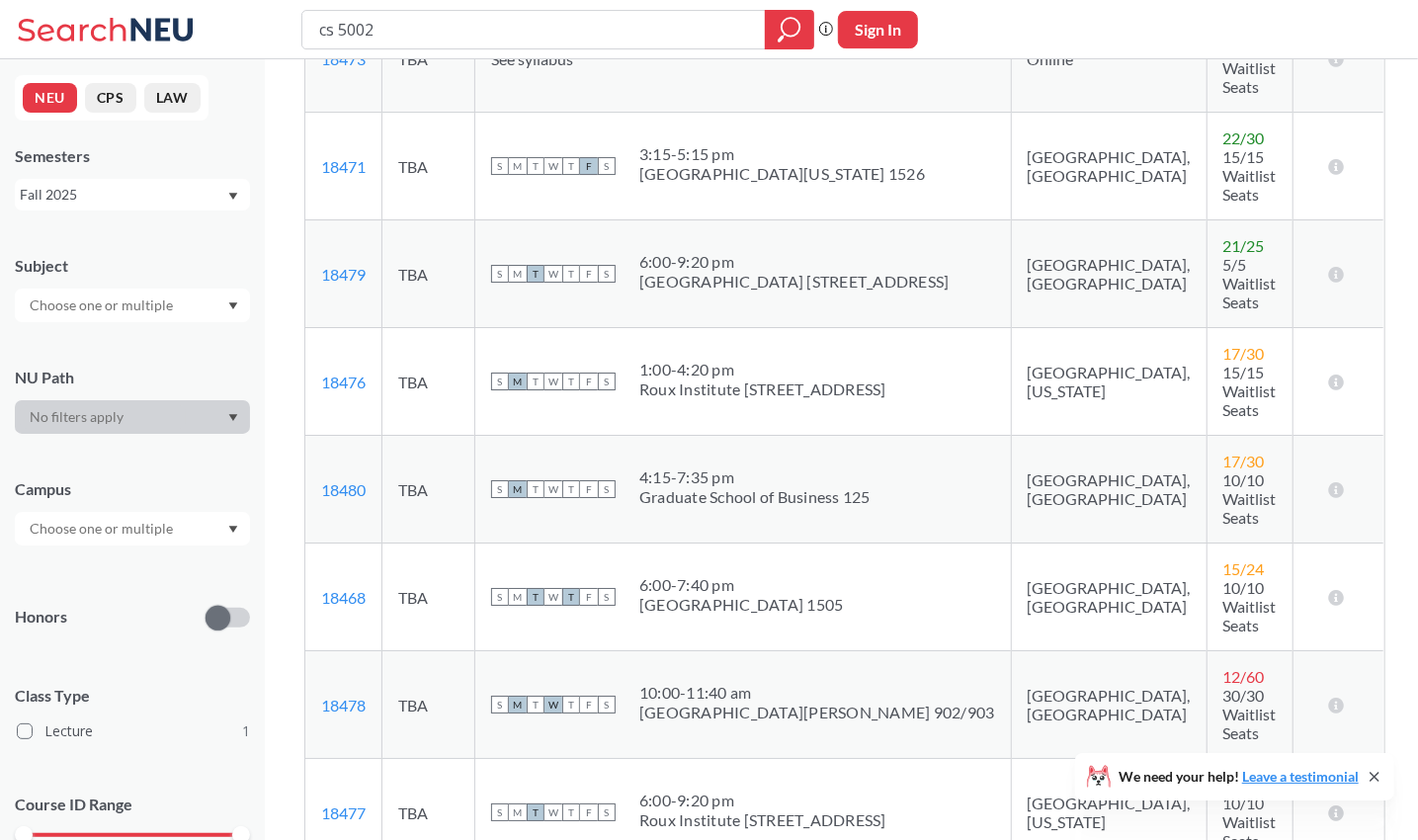 click on "[GEOGRAPHIC_DATA], [US_STATE]" at bounding box center (1109, 812) 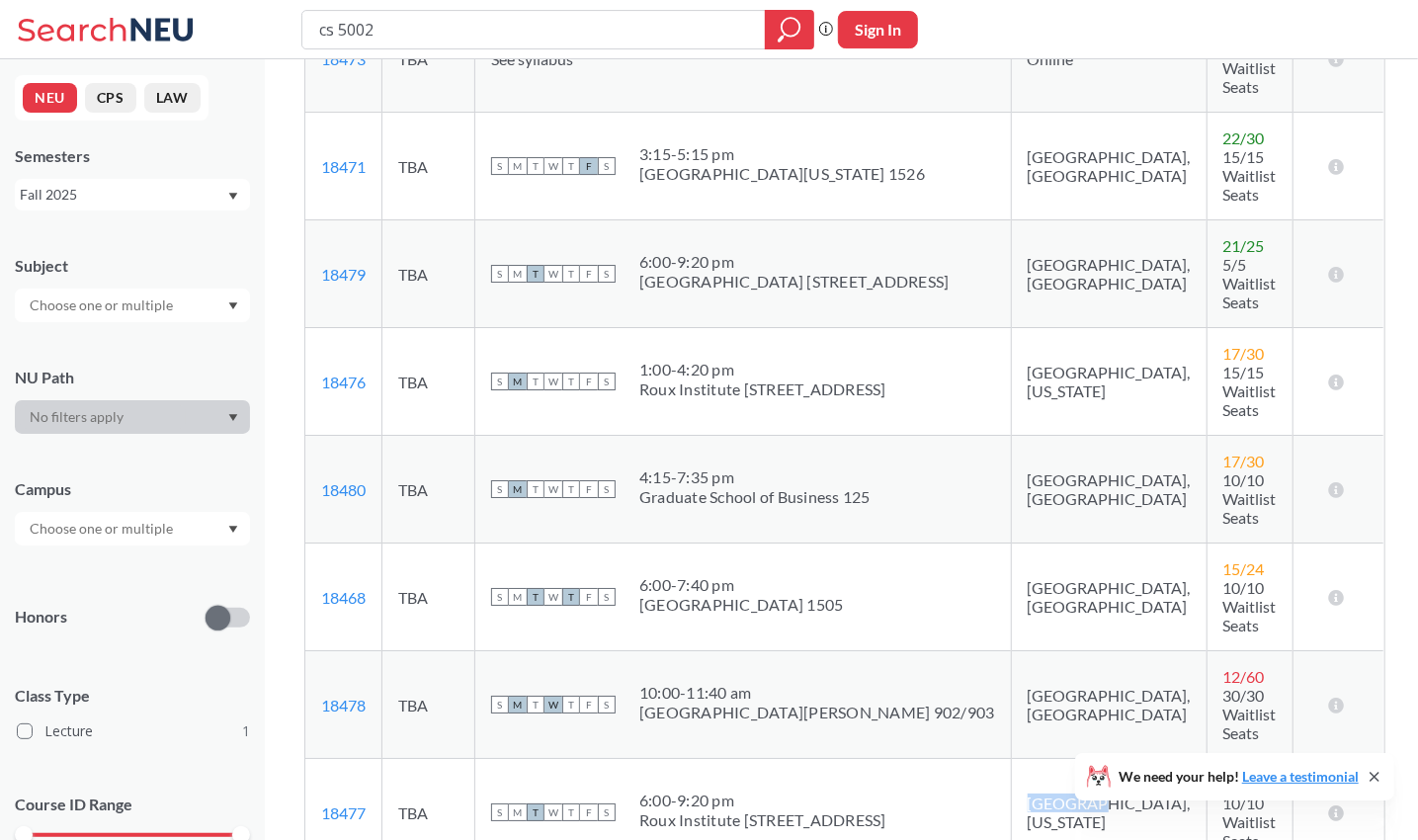 click on "[GEOGRAPHIC_DATA], [US_STATE]" at bounding box center (1109, 812) 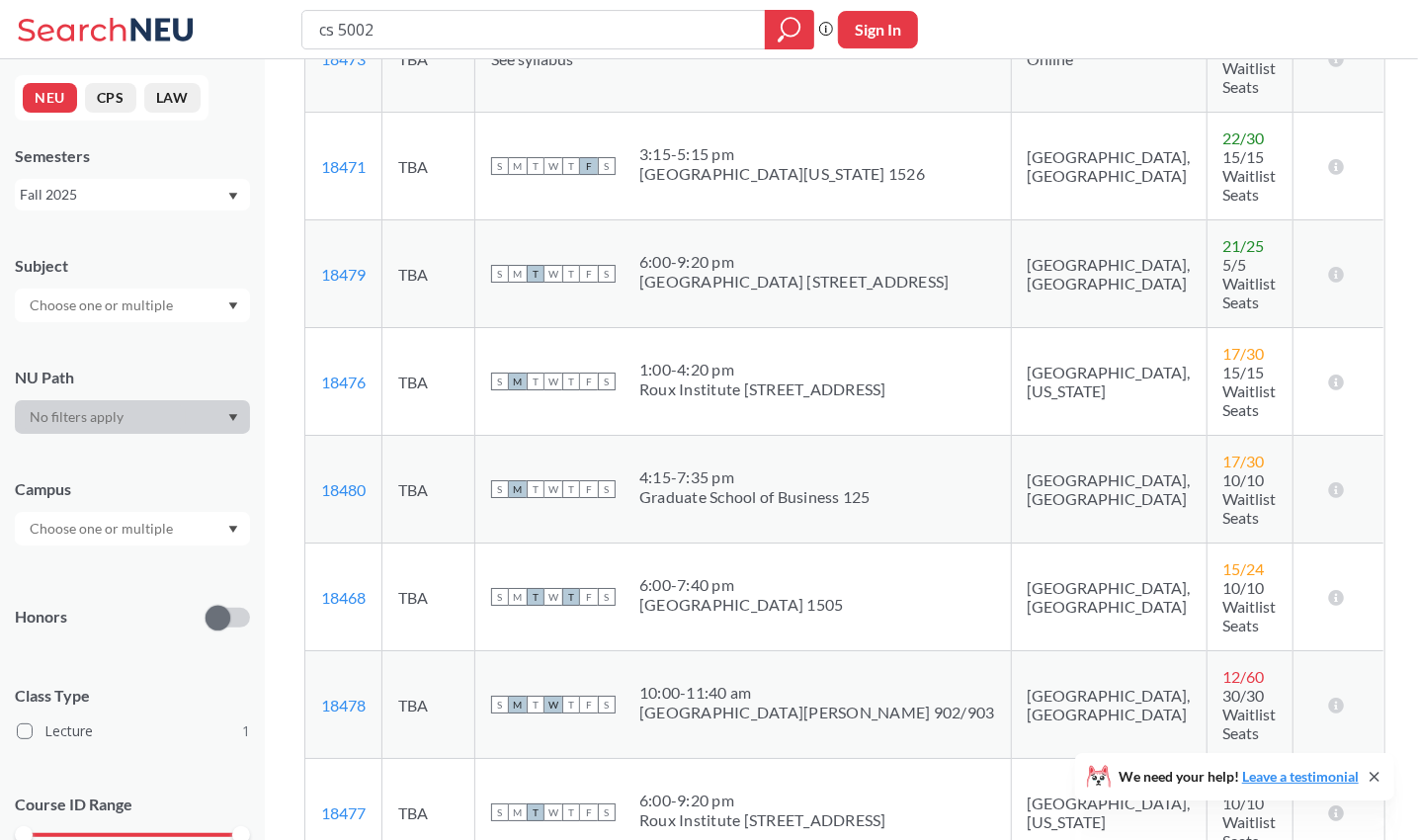 click on "[GEOGRAPHIC_DATA], [US_STATE]" at bounding box center (1109, 812) 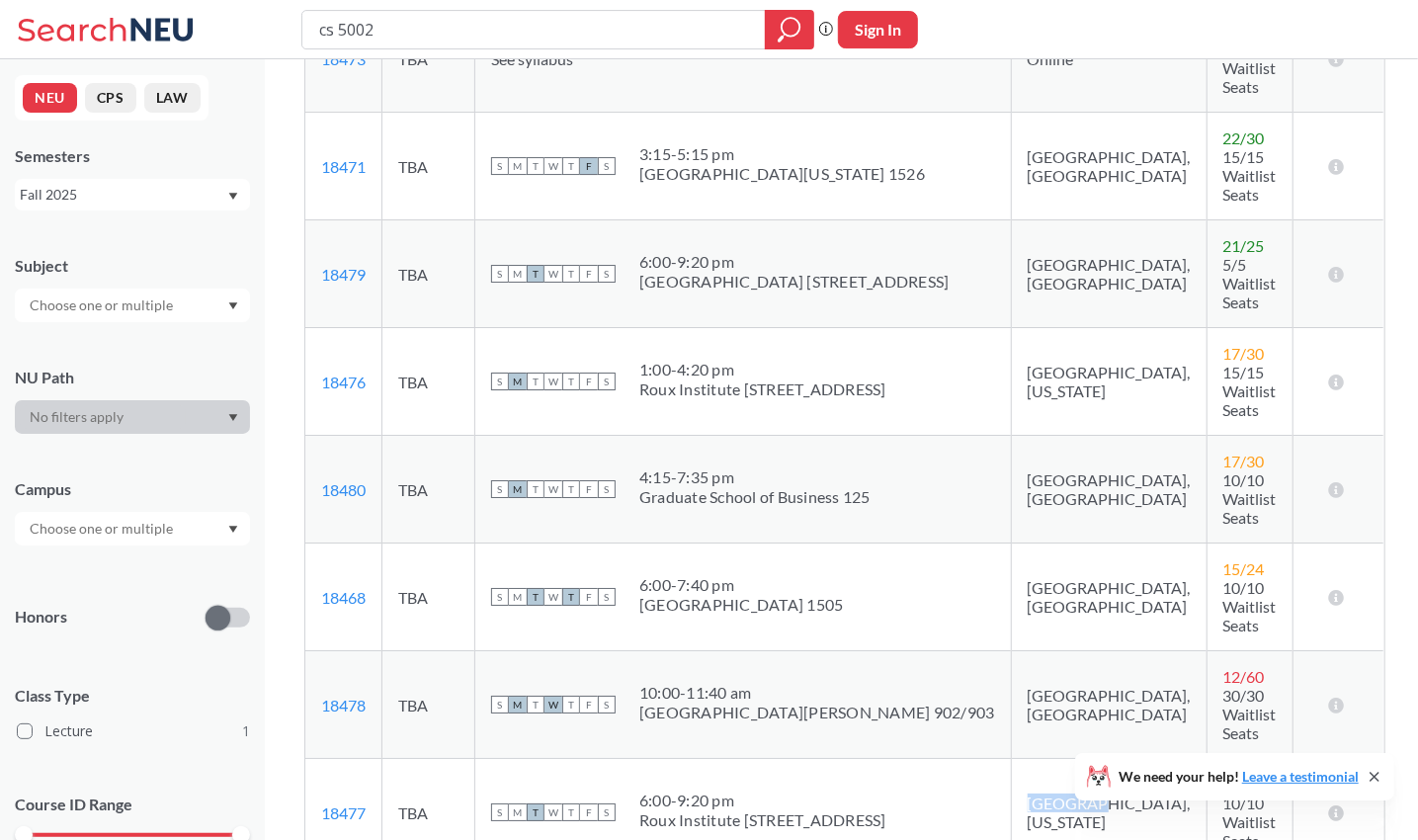 click on "[GEOGRAPHIC_DATA], [US_STATE]" at bounding box center (1109, 812) 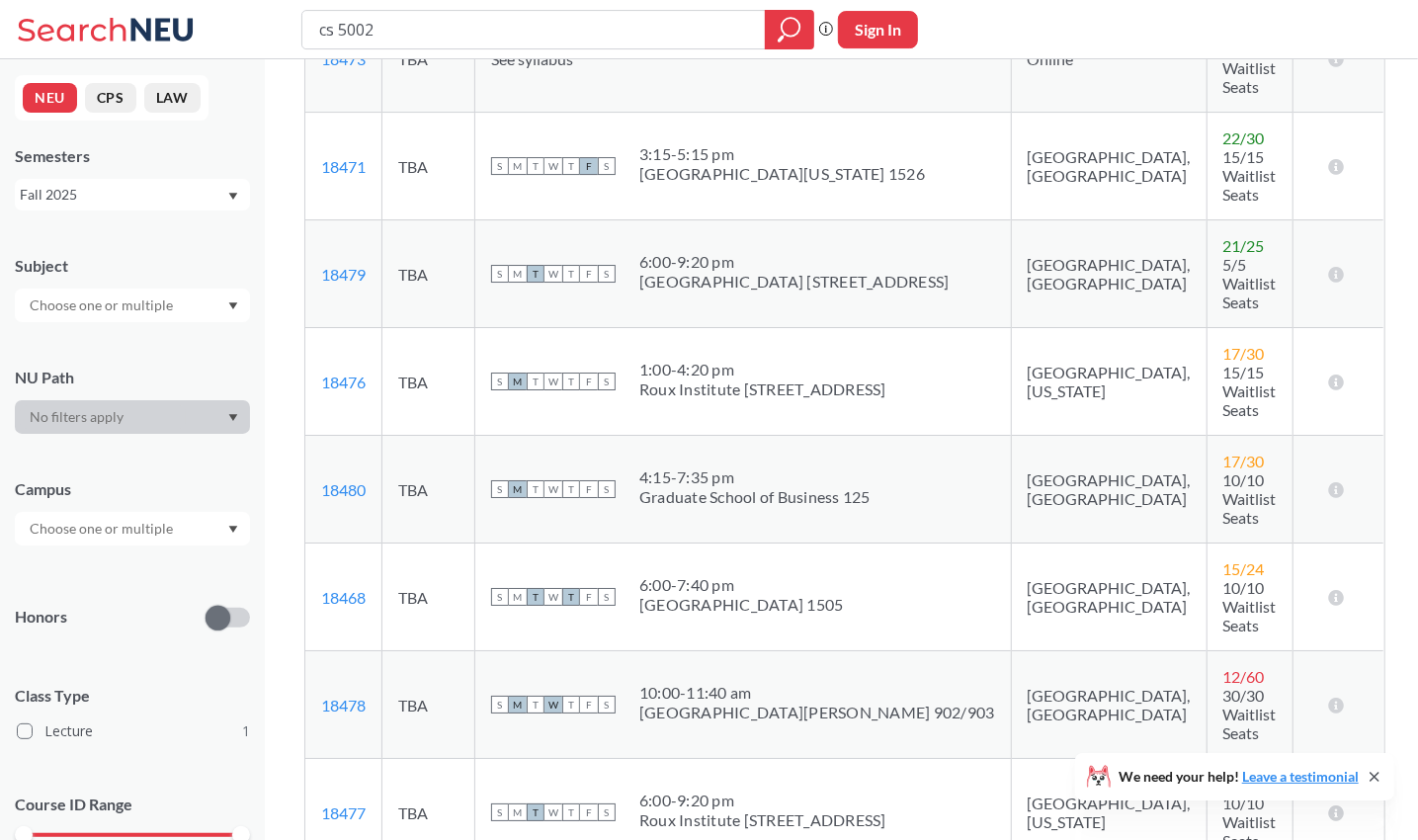 click on "[GEOGRAPHIC_DATA], [US_STATE]" at bounding box center (1109, 812) 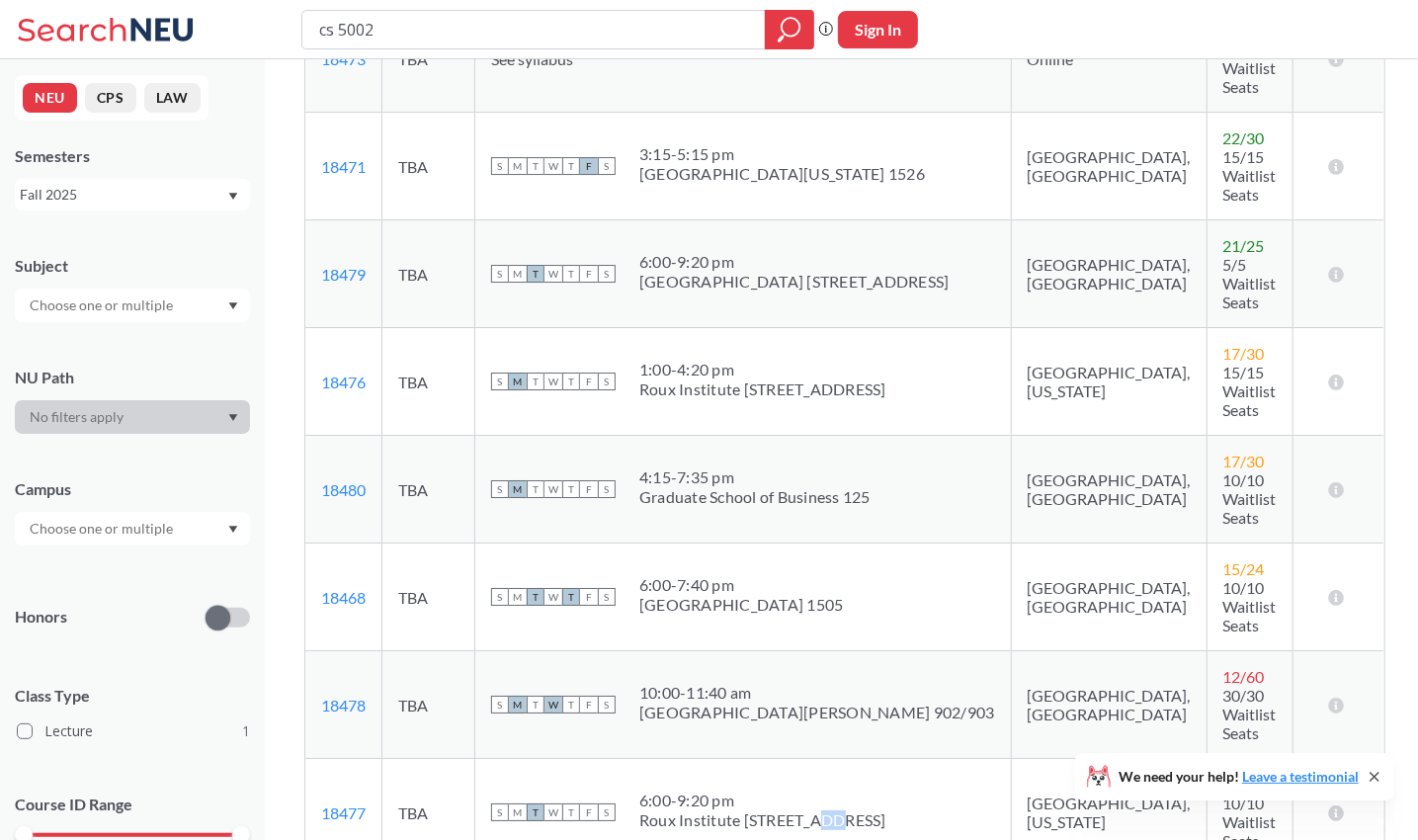 click on "Roux Institute [STREET_ADDRESS]" at bounding box center [763, 820] 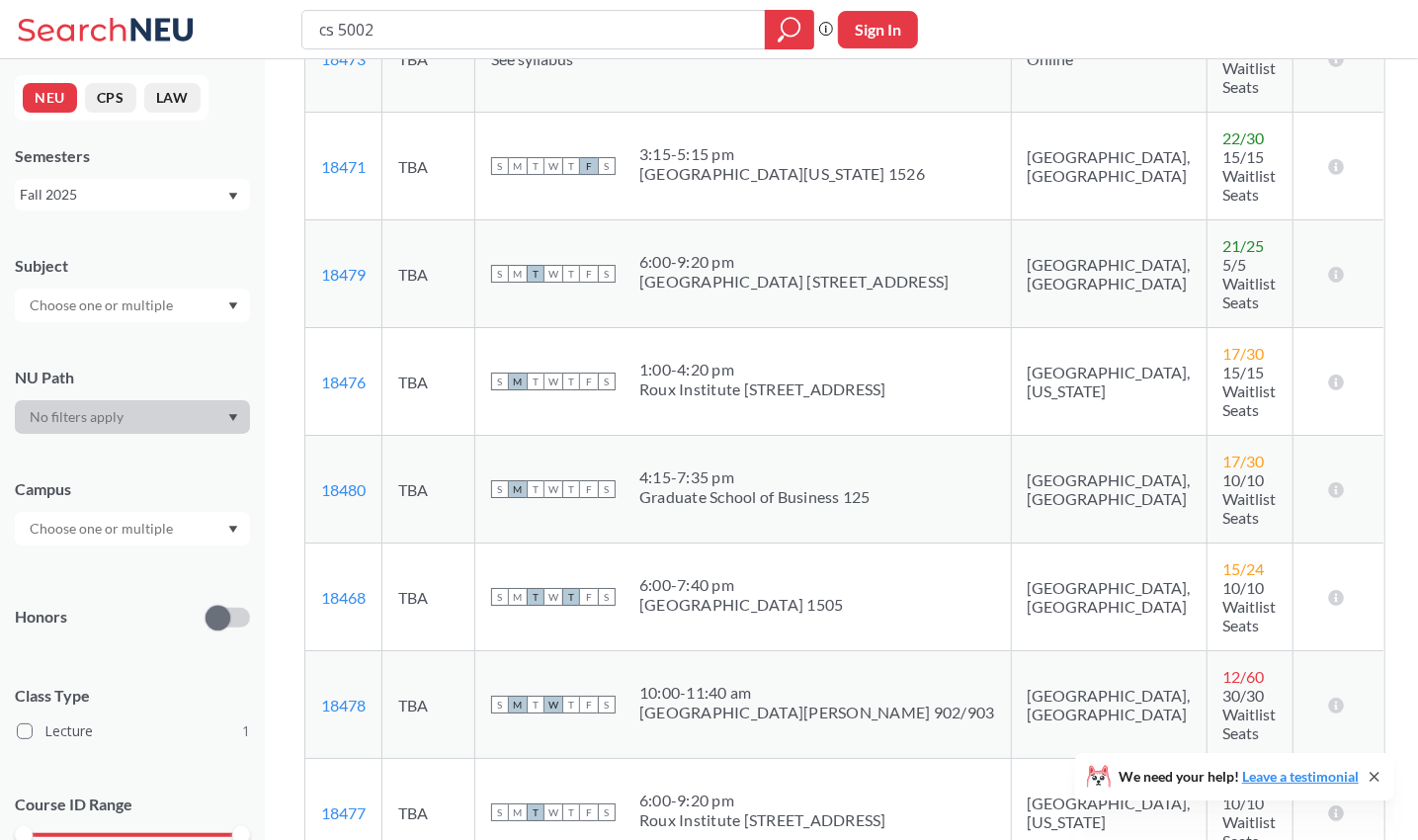 click on "Roux Institute [STREET_ADDRESS]" at bounding box center [763, 820] 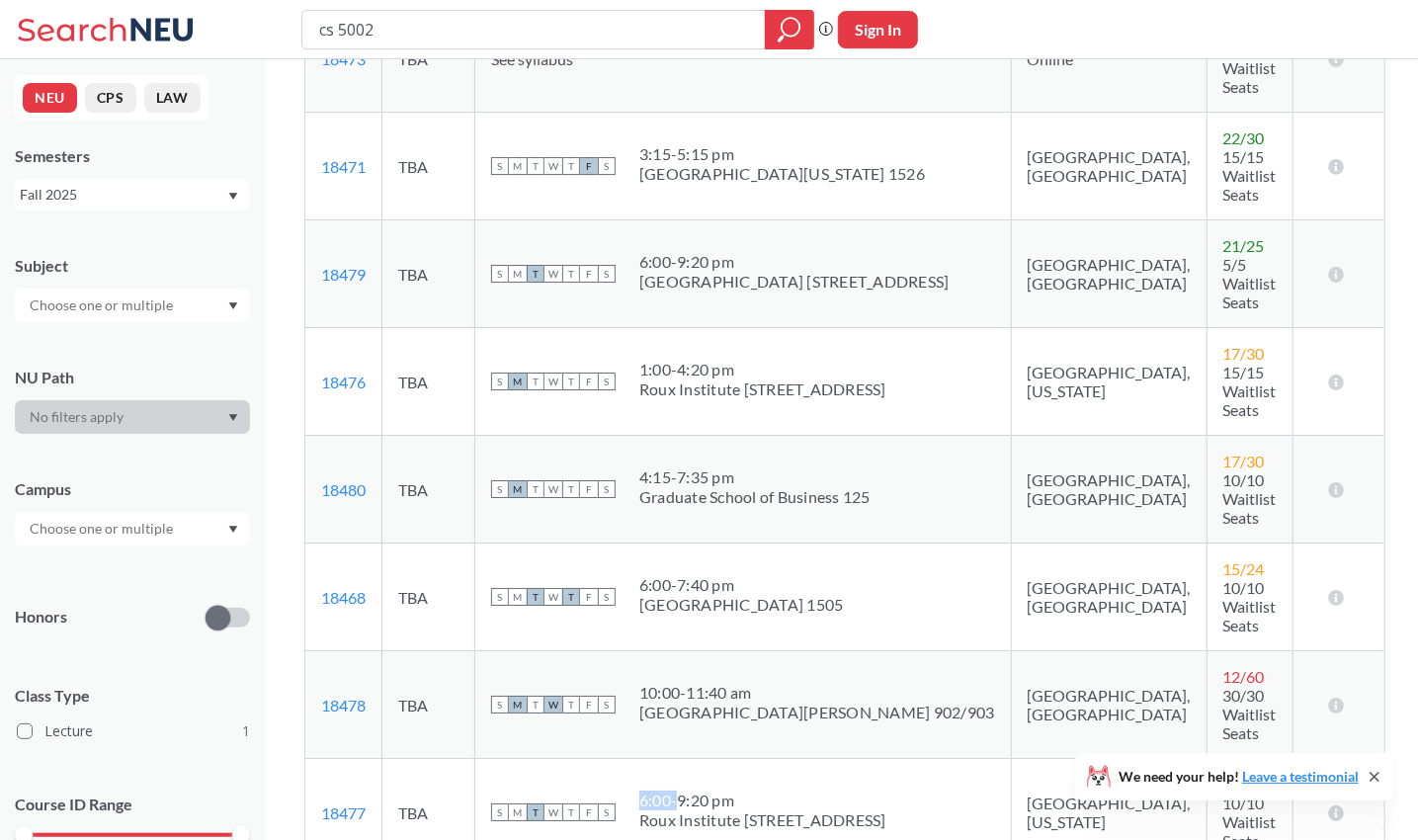 click on "6:00 - 9:20 pm" at bounding box center (763, 800) 